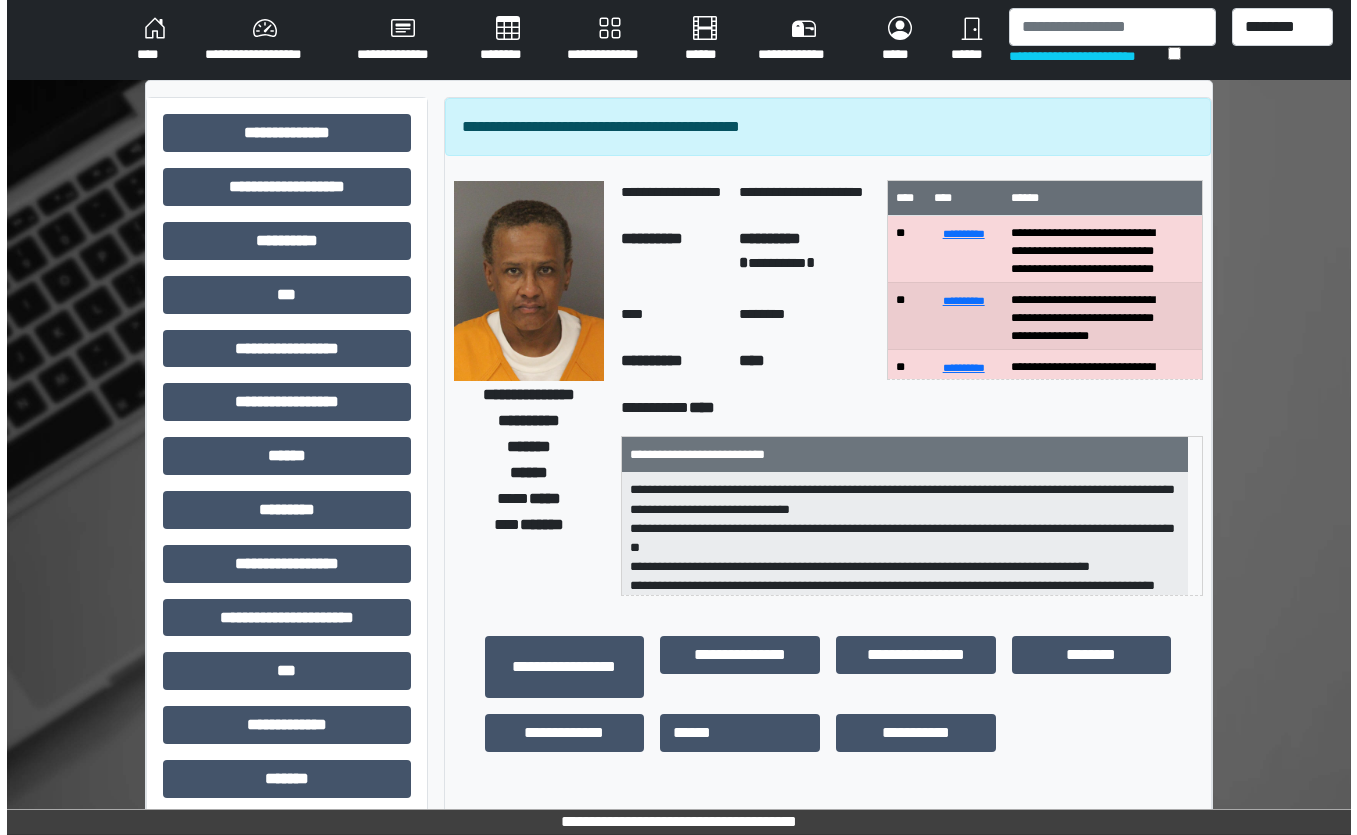 scroll, scrollTop: 0, scrollLeft: 0, axis: both 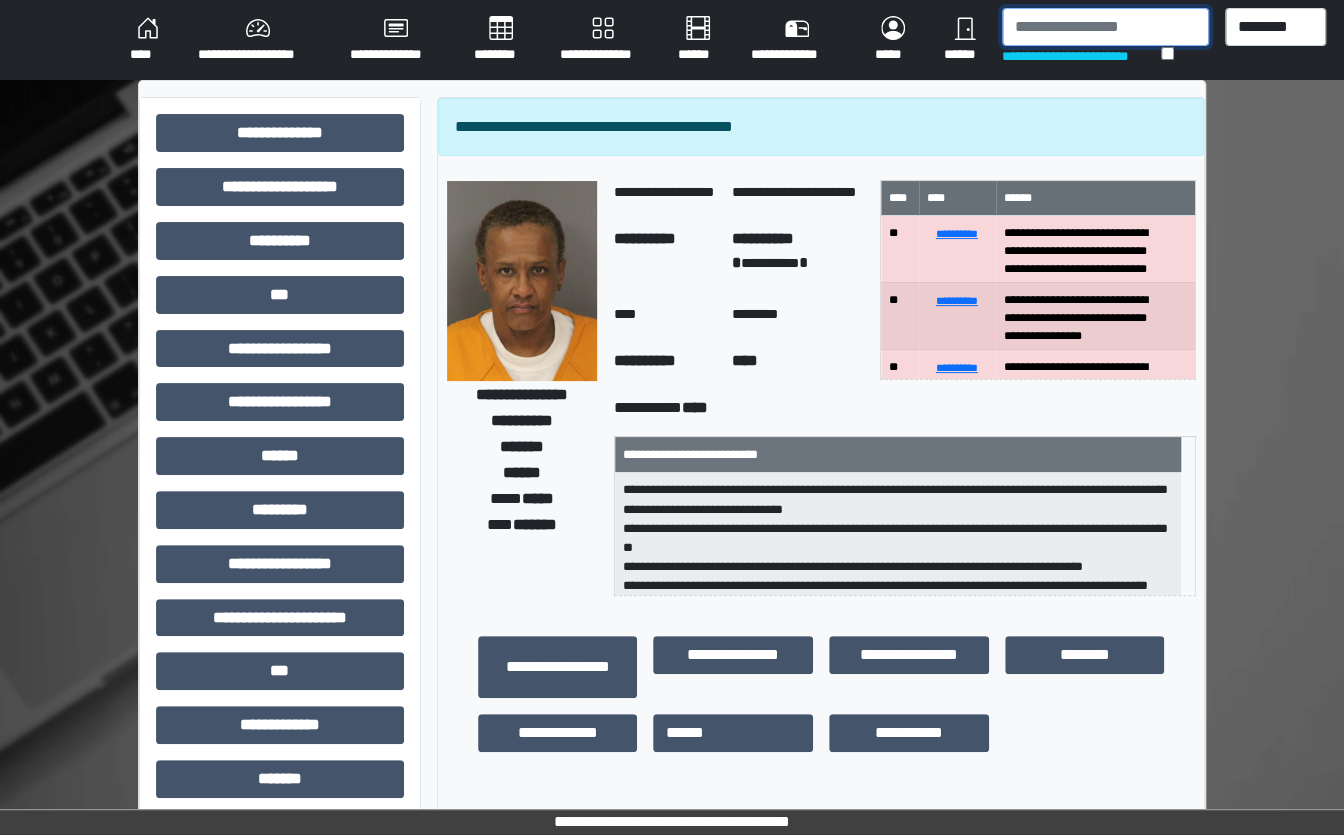 click at bounding box center [1105, 27] 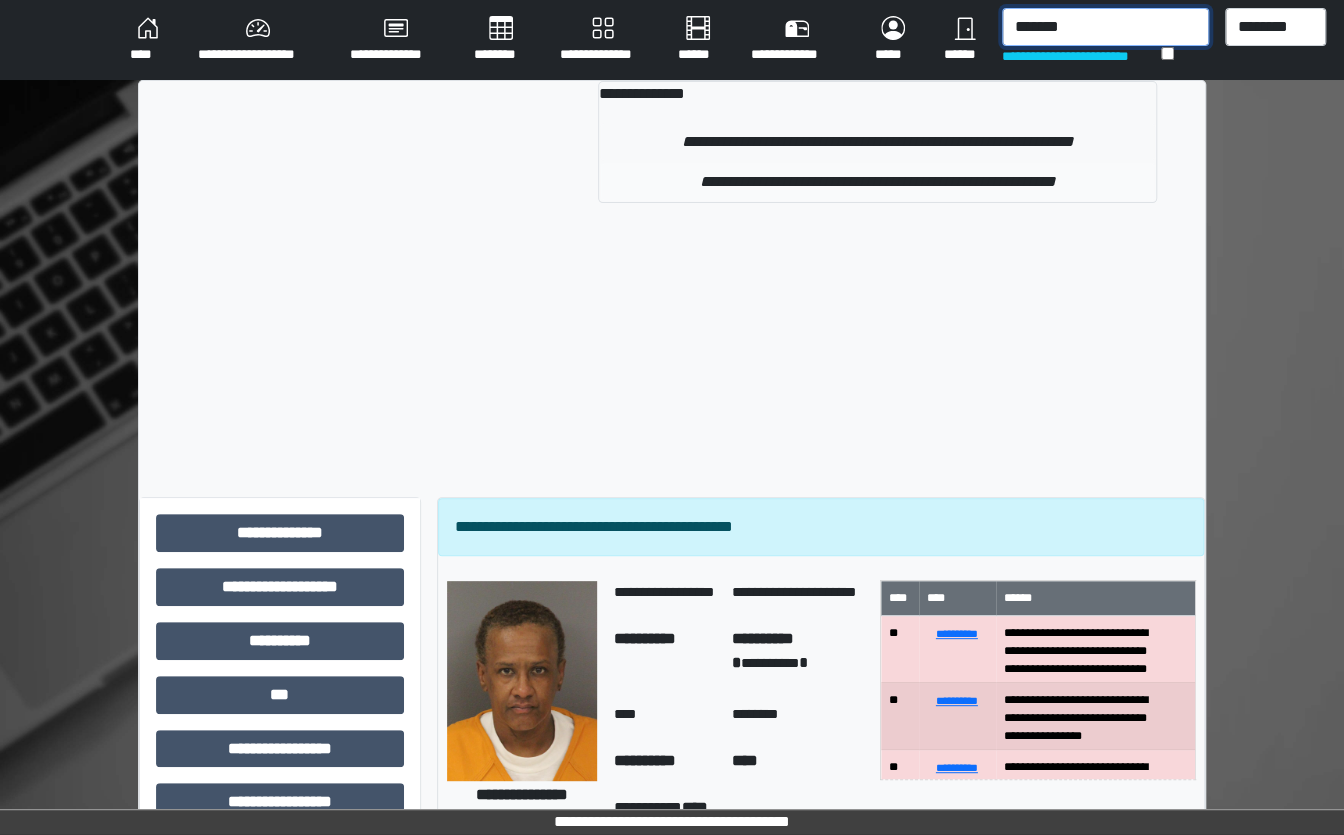 type on "*******" 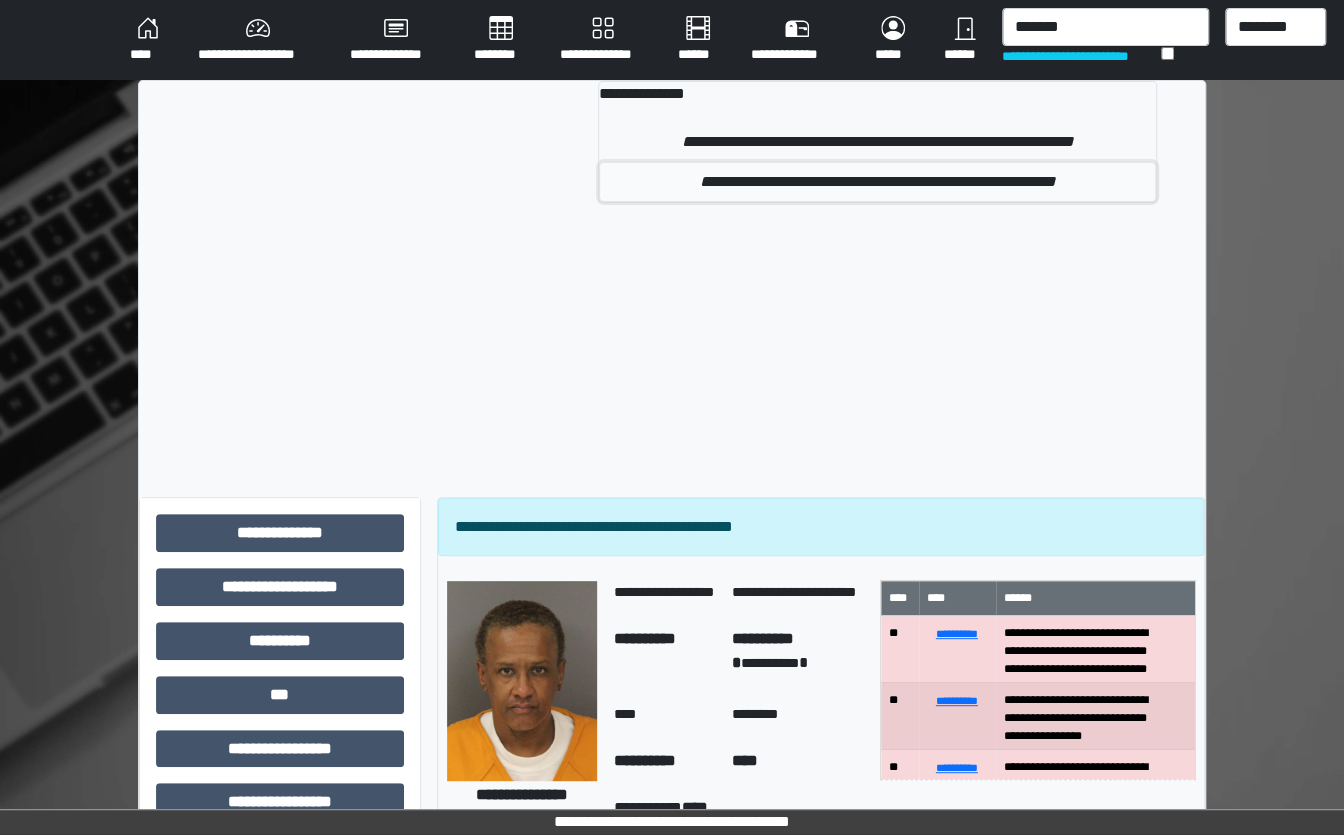 click on "**********" at bounding box center (877, 182) 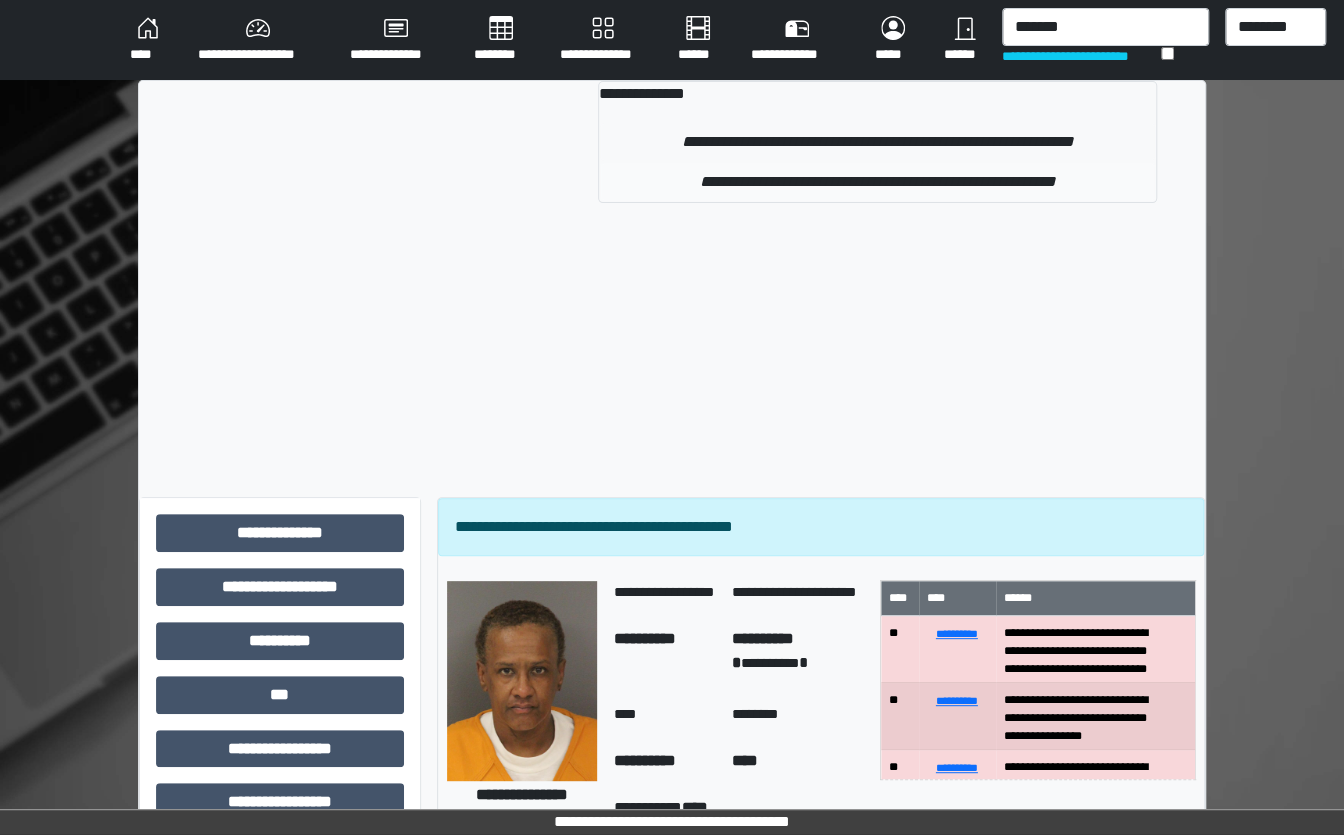 type 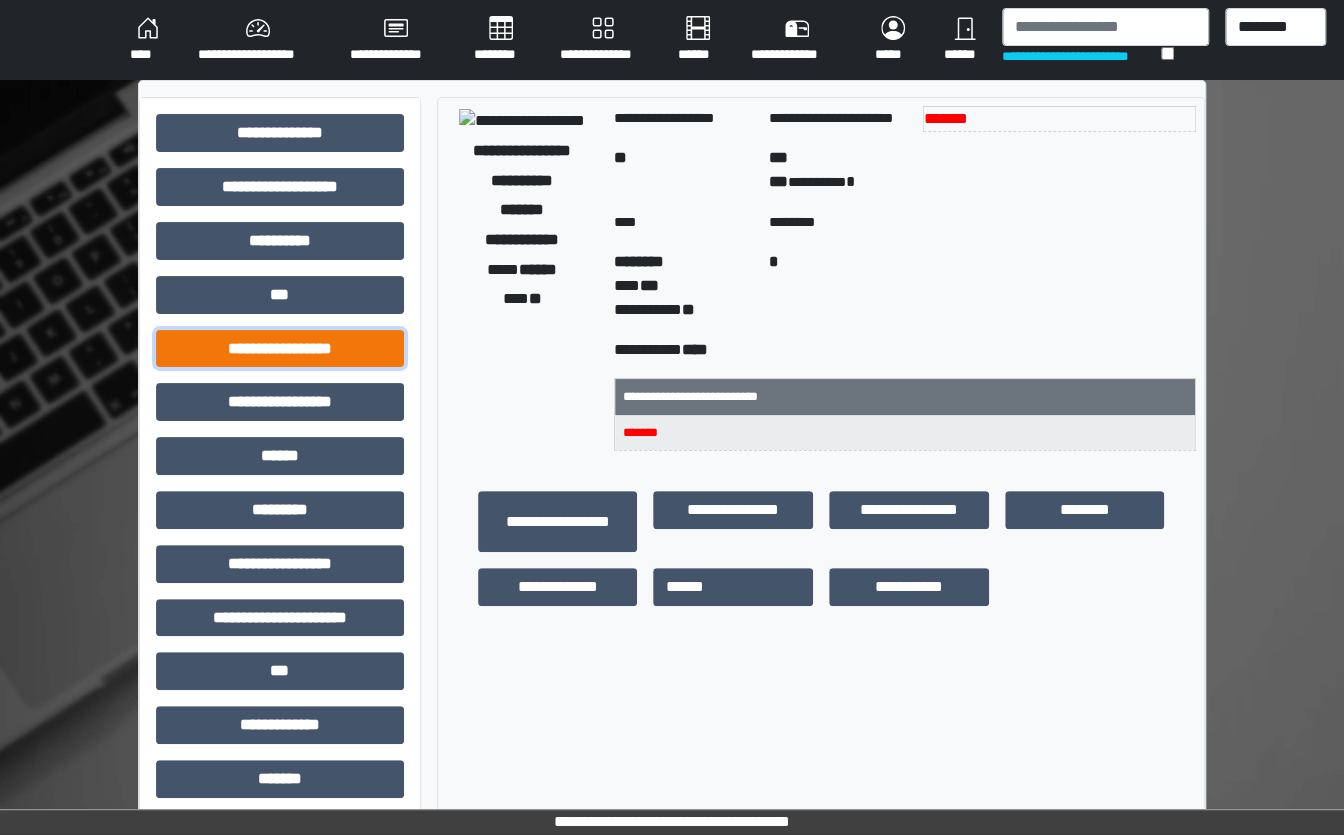 click on "**********" at bounding box center [280, 349] 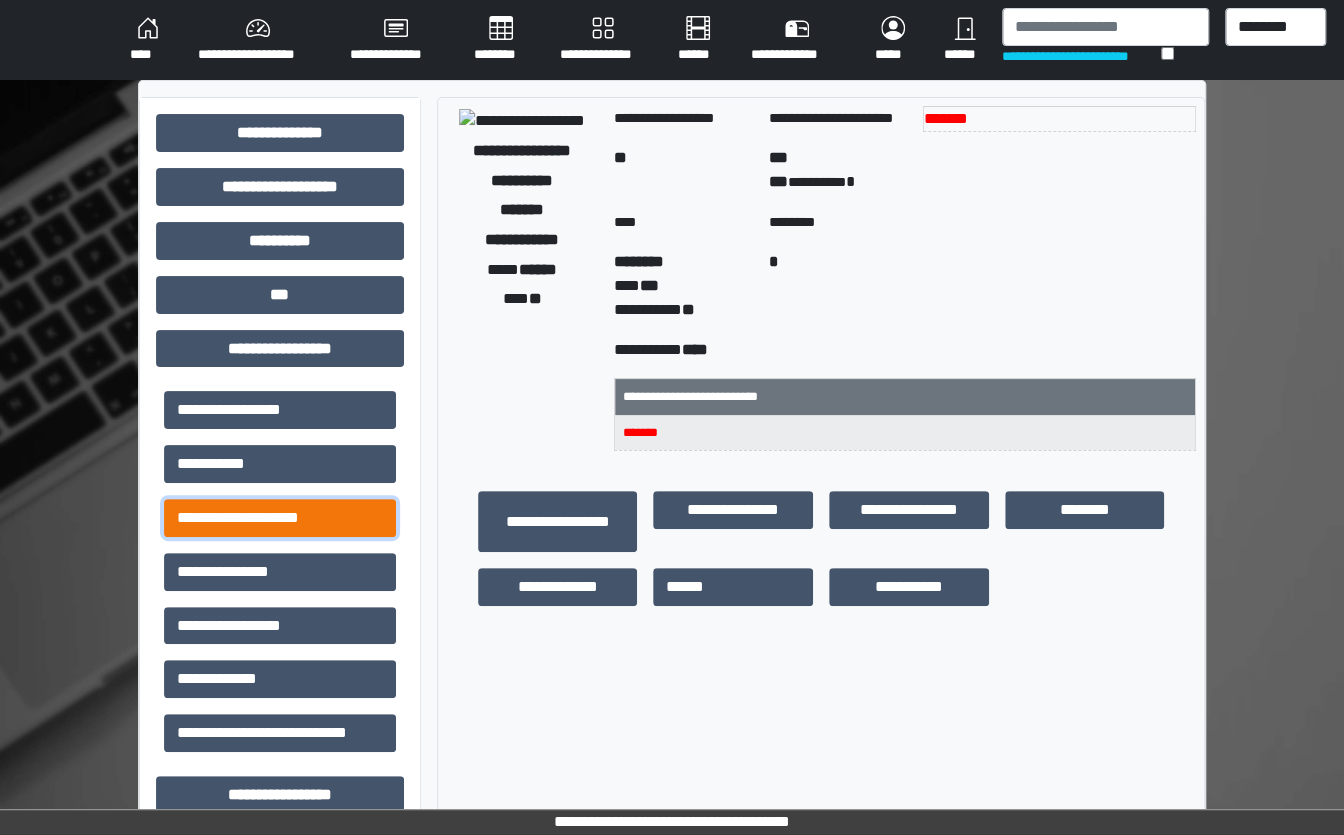 click on "**********" at bounding box center (280, 518) 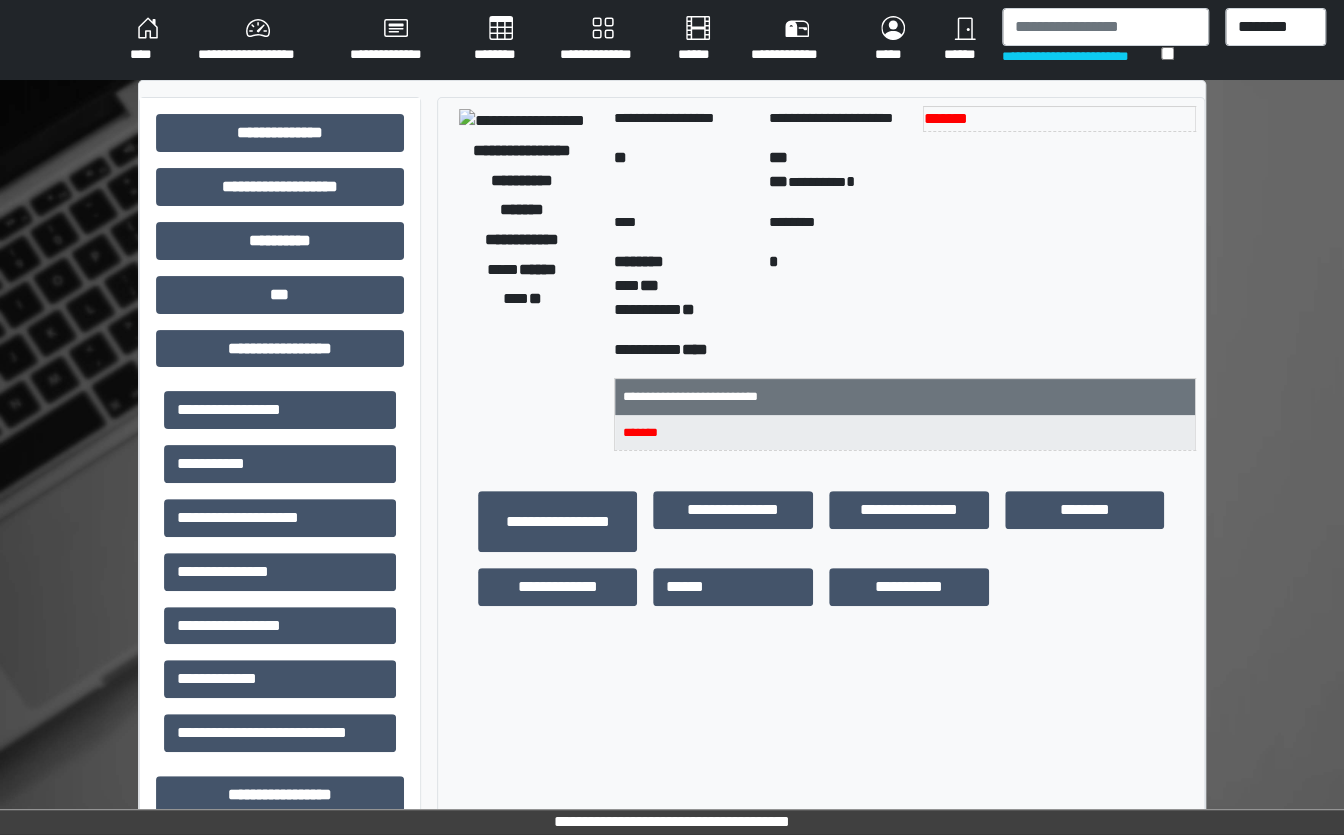 click on "********" at bounding box center [500, 40] 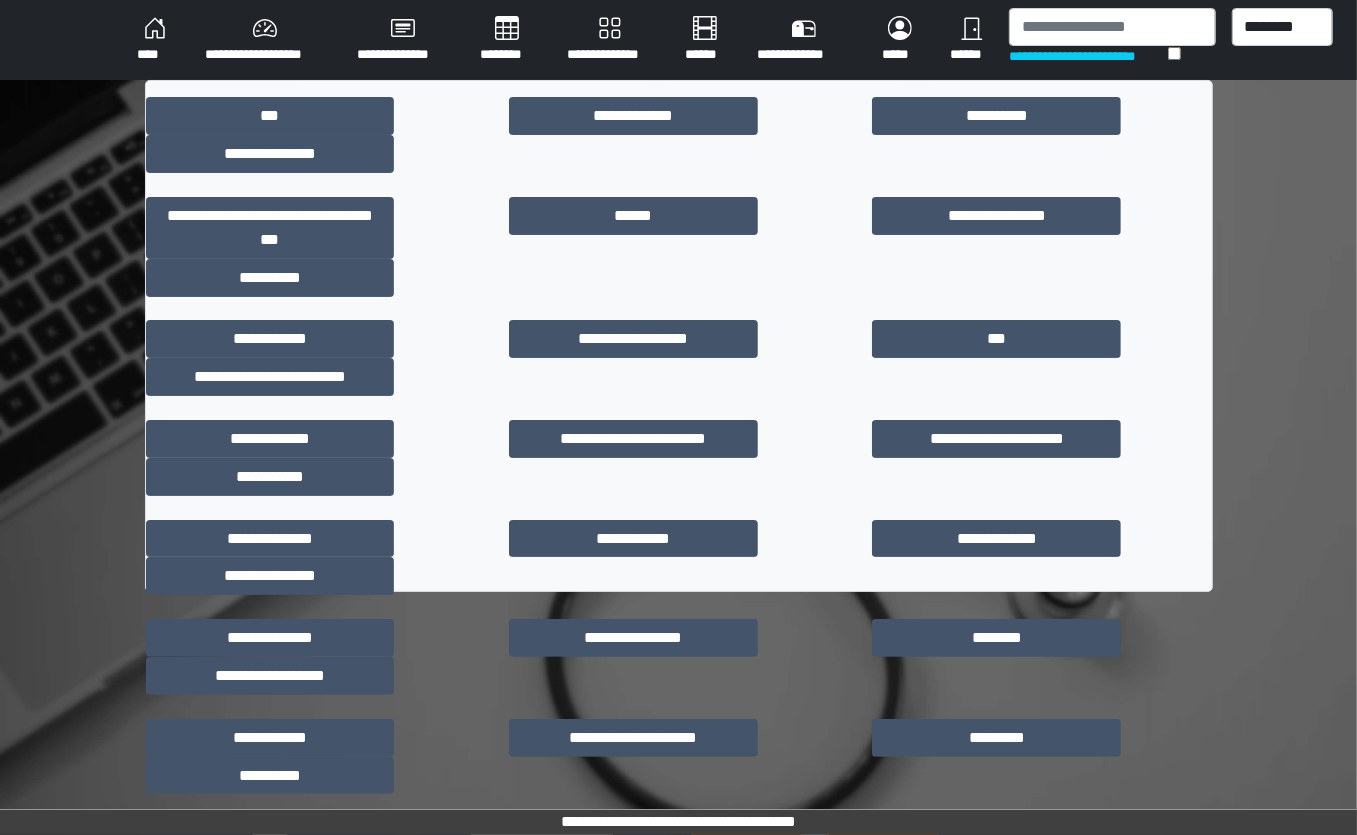 click on "*****" at bounding box center (815, 837) 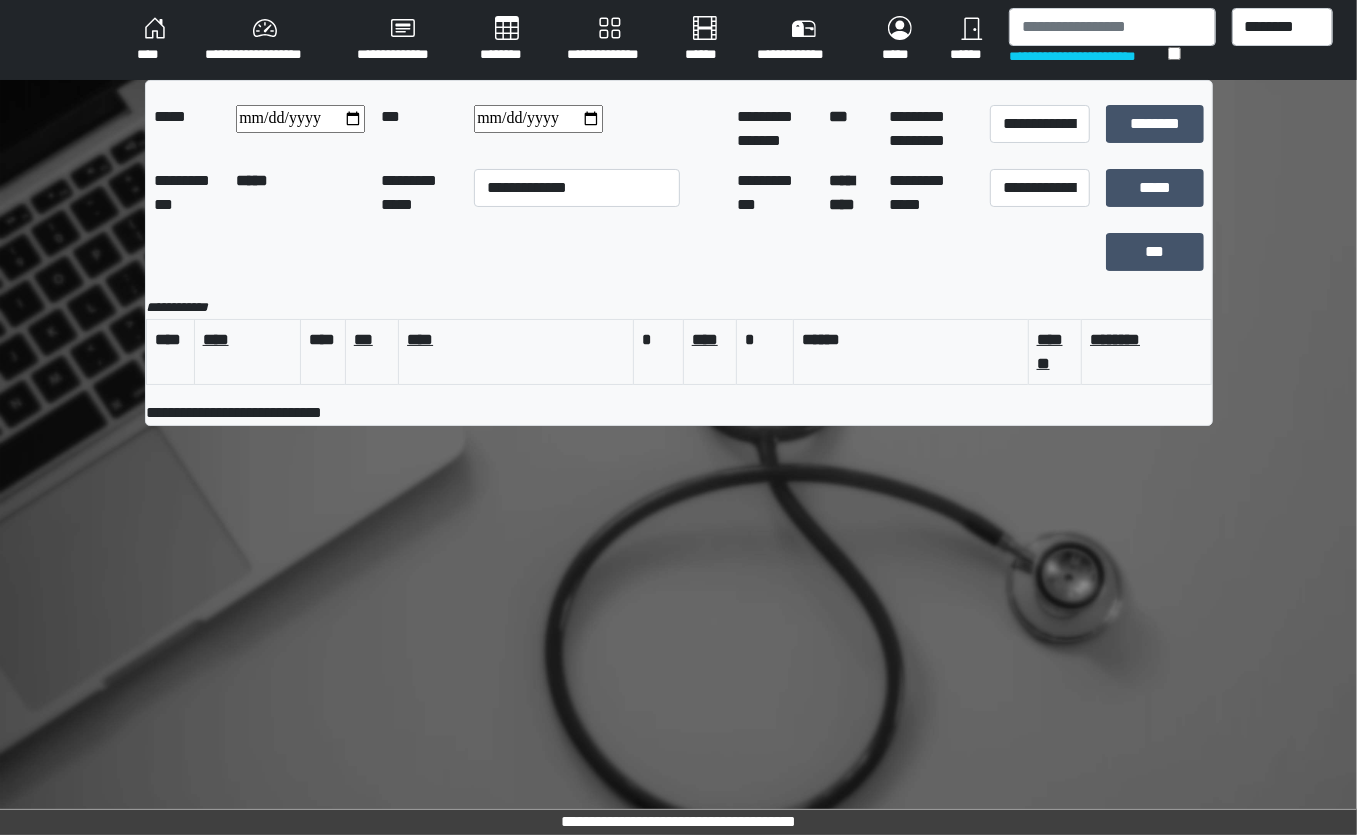 click on "**********" at bounding box center [300, 119] 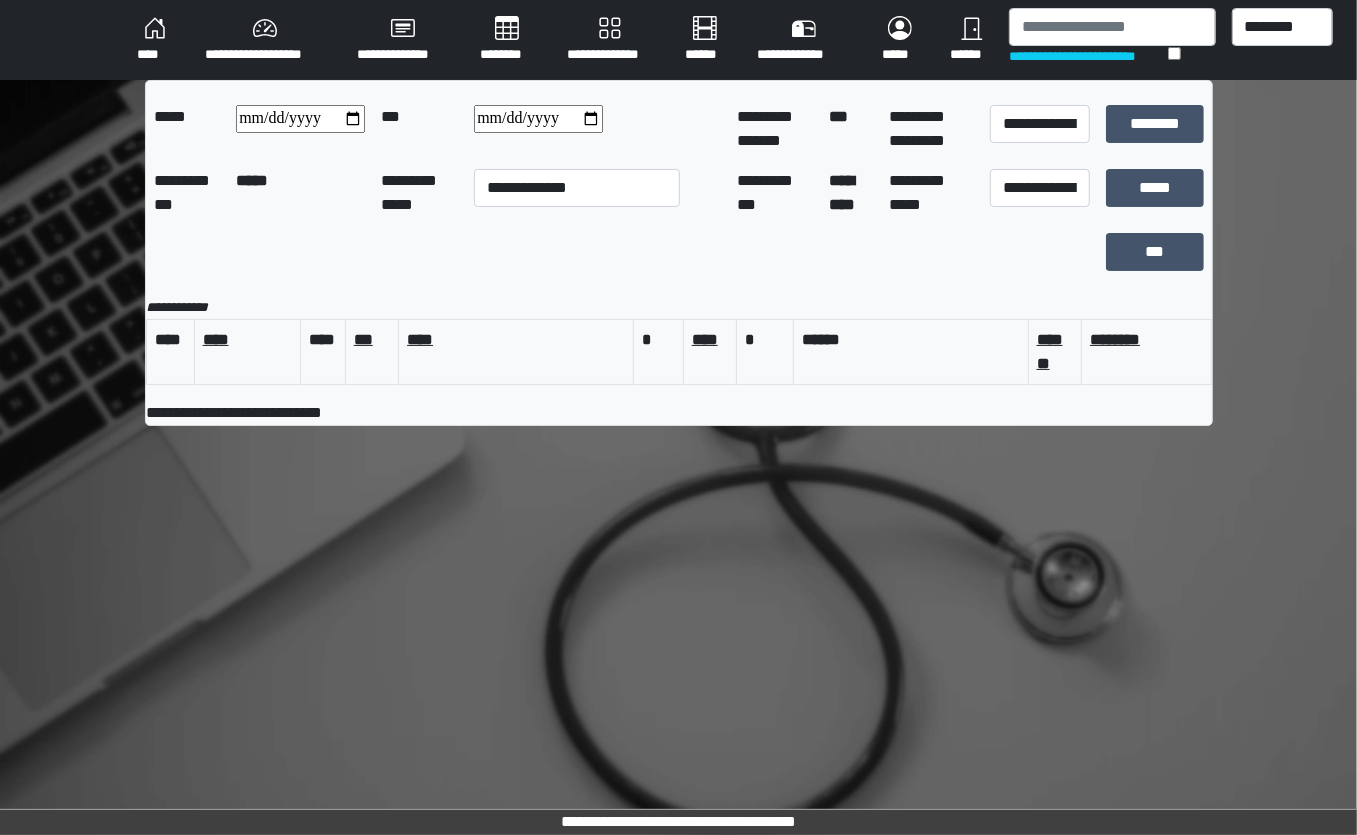 type on "**********" 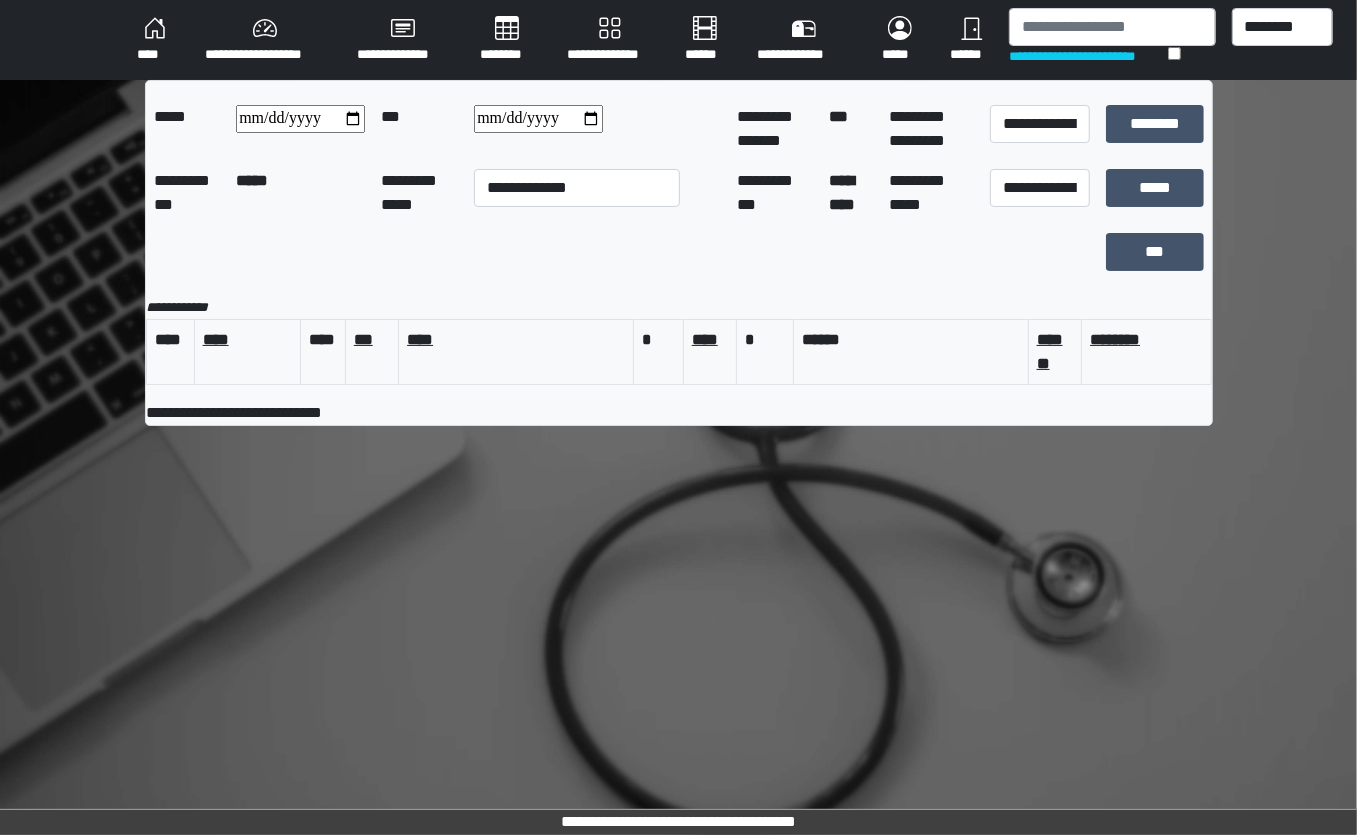 click on "**********" at bounding box center [300, 119] 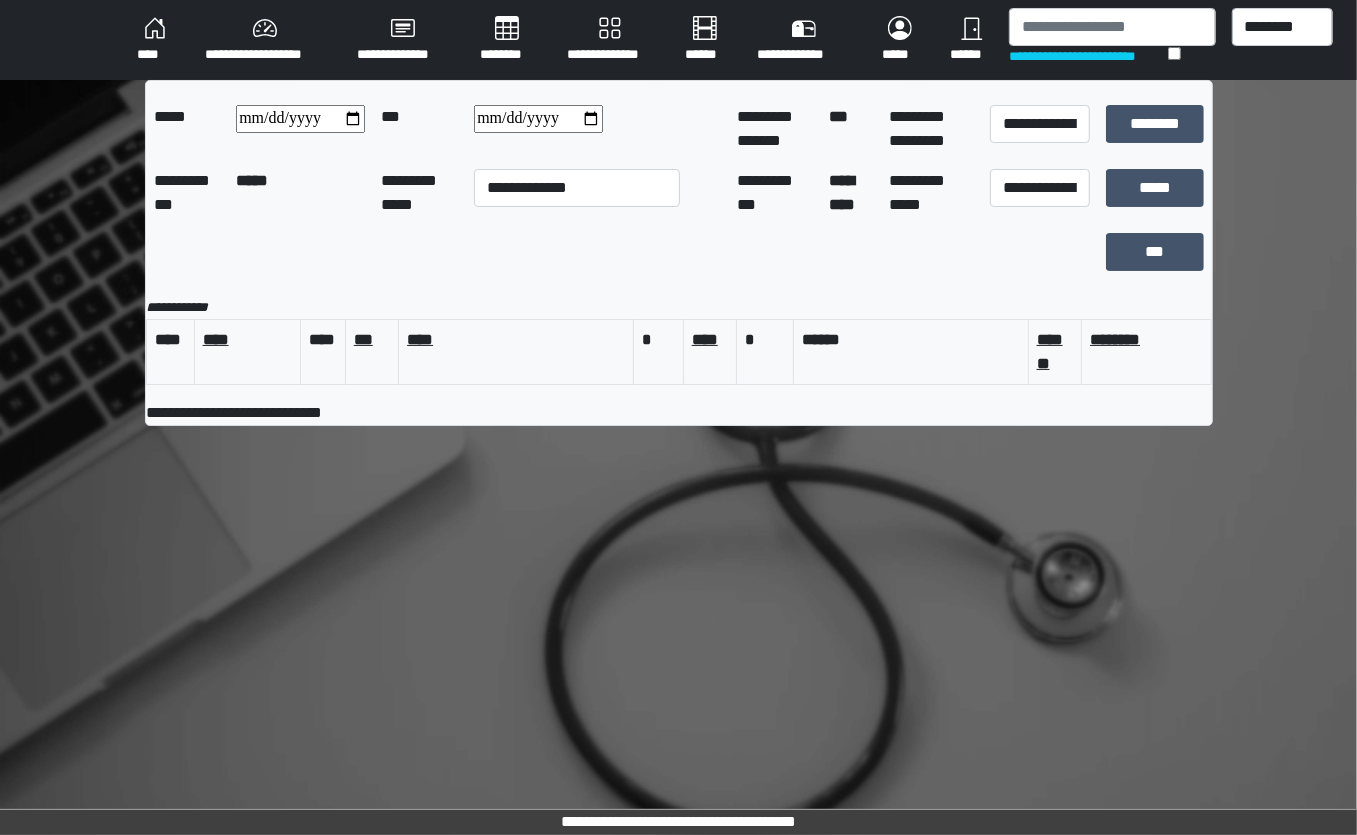 type on "**********" 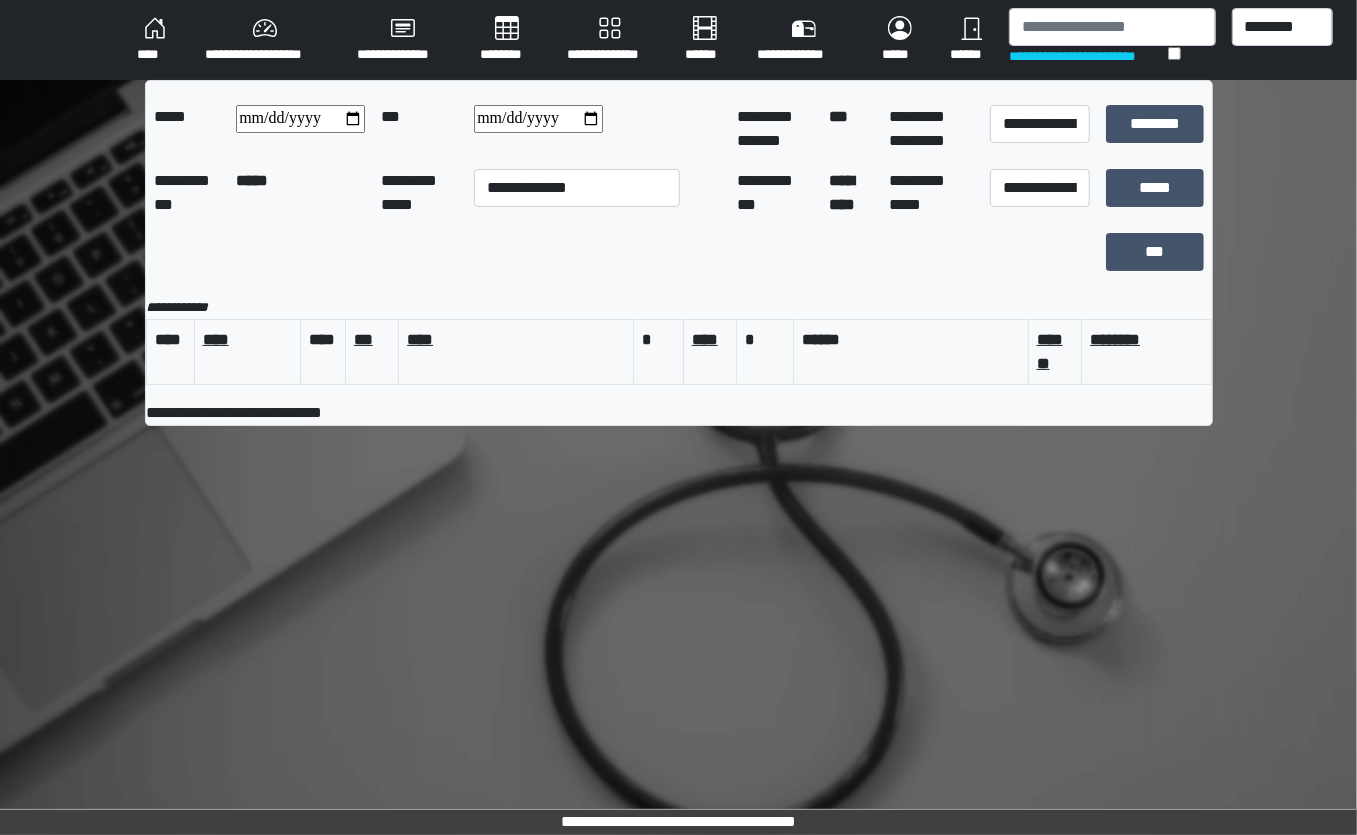 click on "**********" at bounding box center (538, 119) 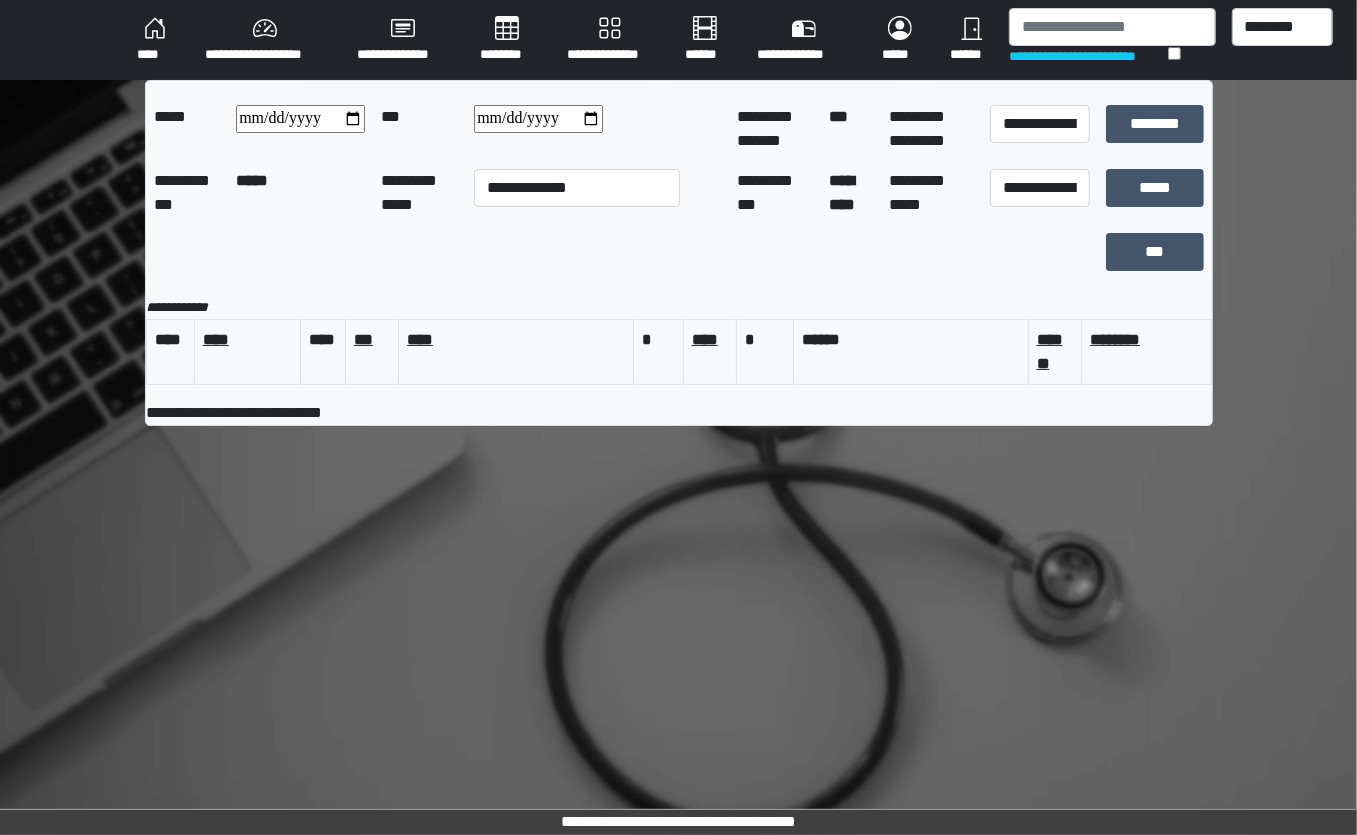 type on "**********" 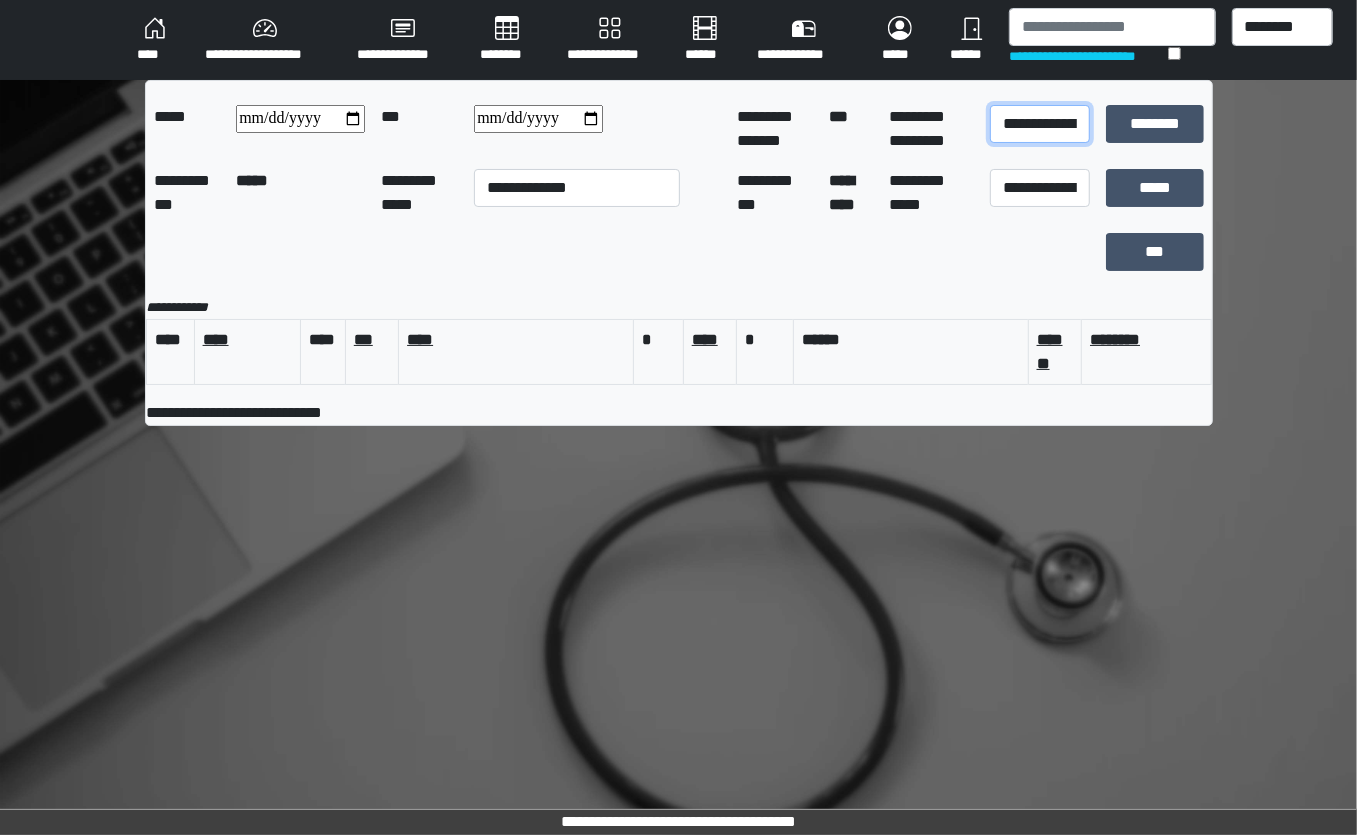 click on "**********" at bounding box center [1040, 124] 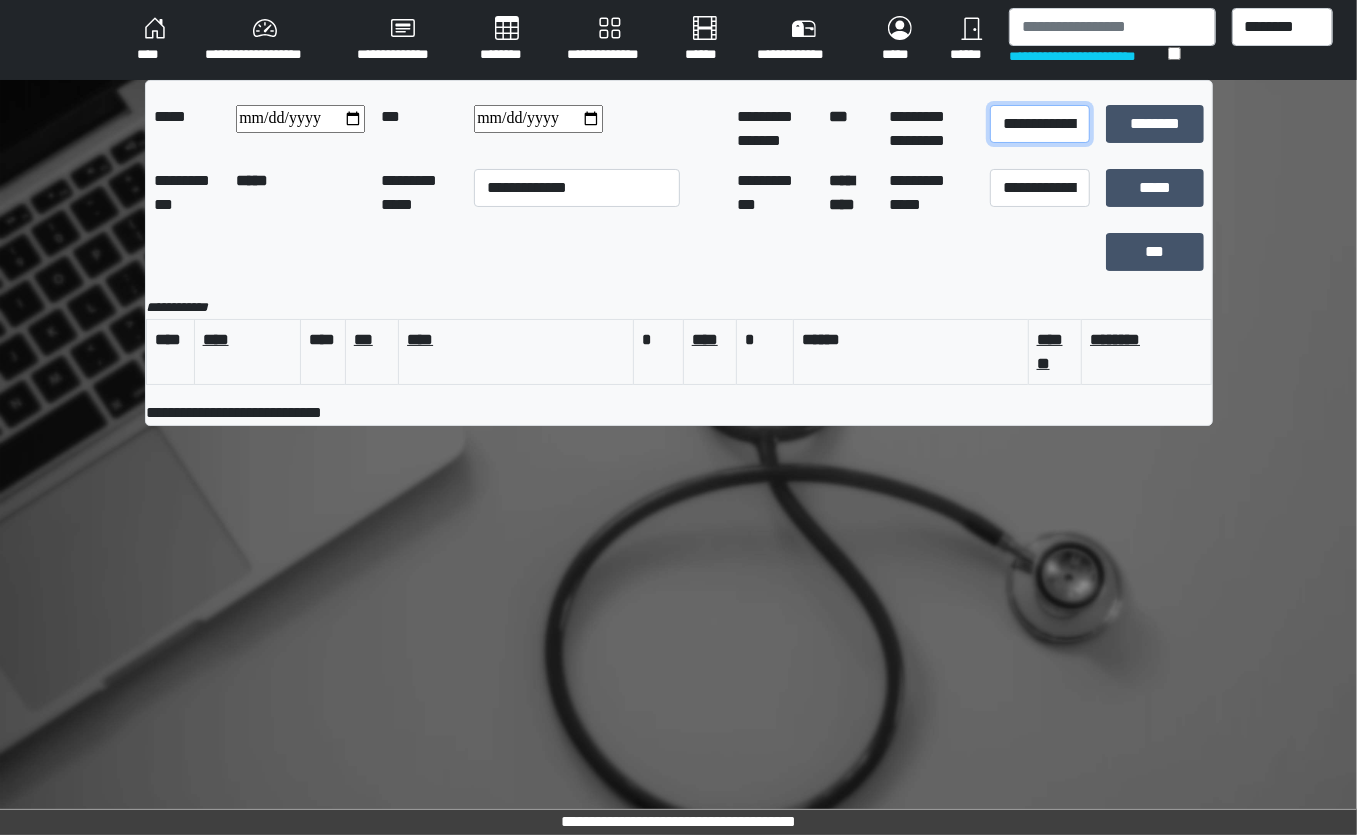 select on "*" 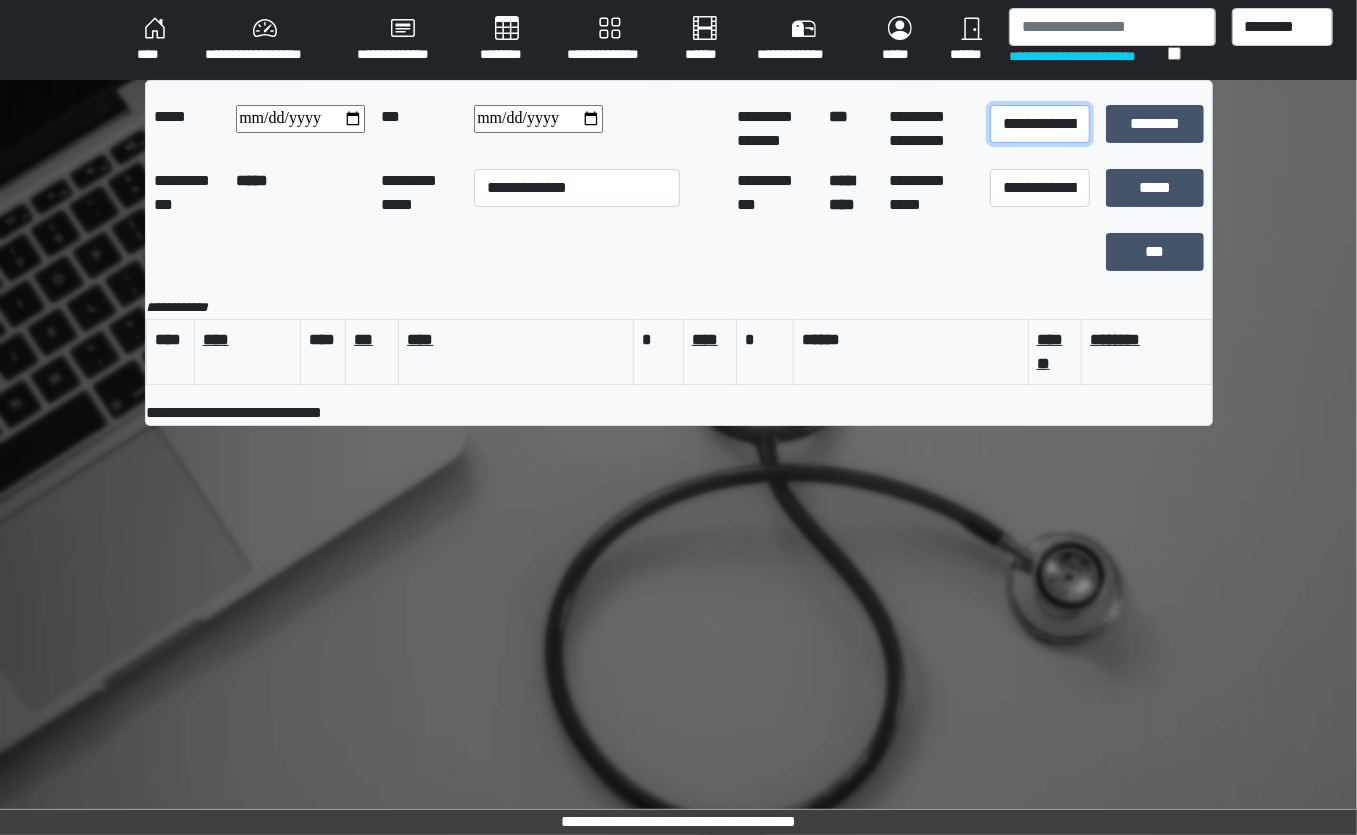 click on "**********" at bounding box center [1040, 124] 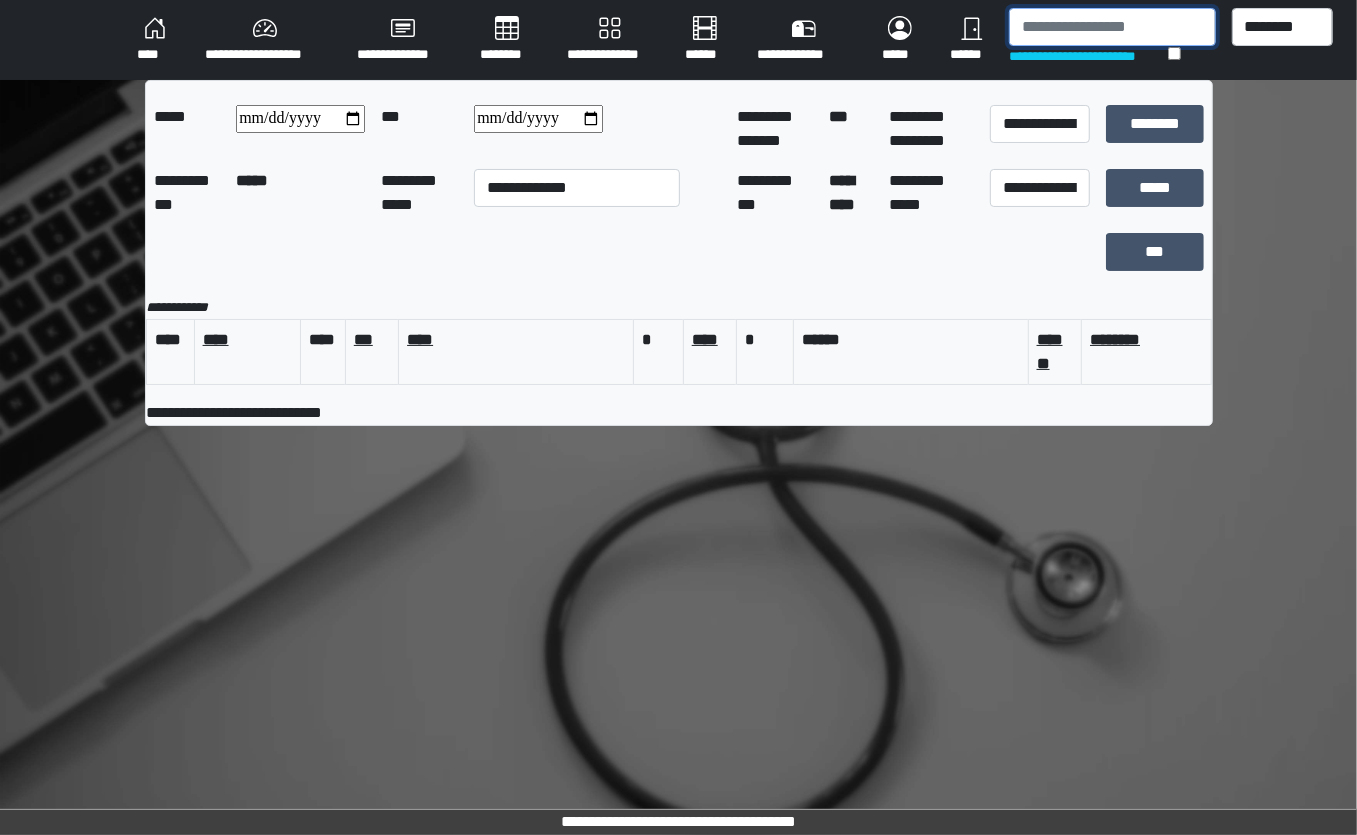 click at bounding box center [1112, 27] 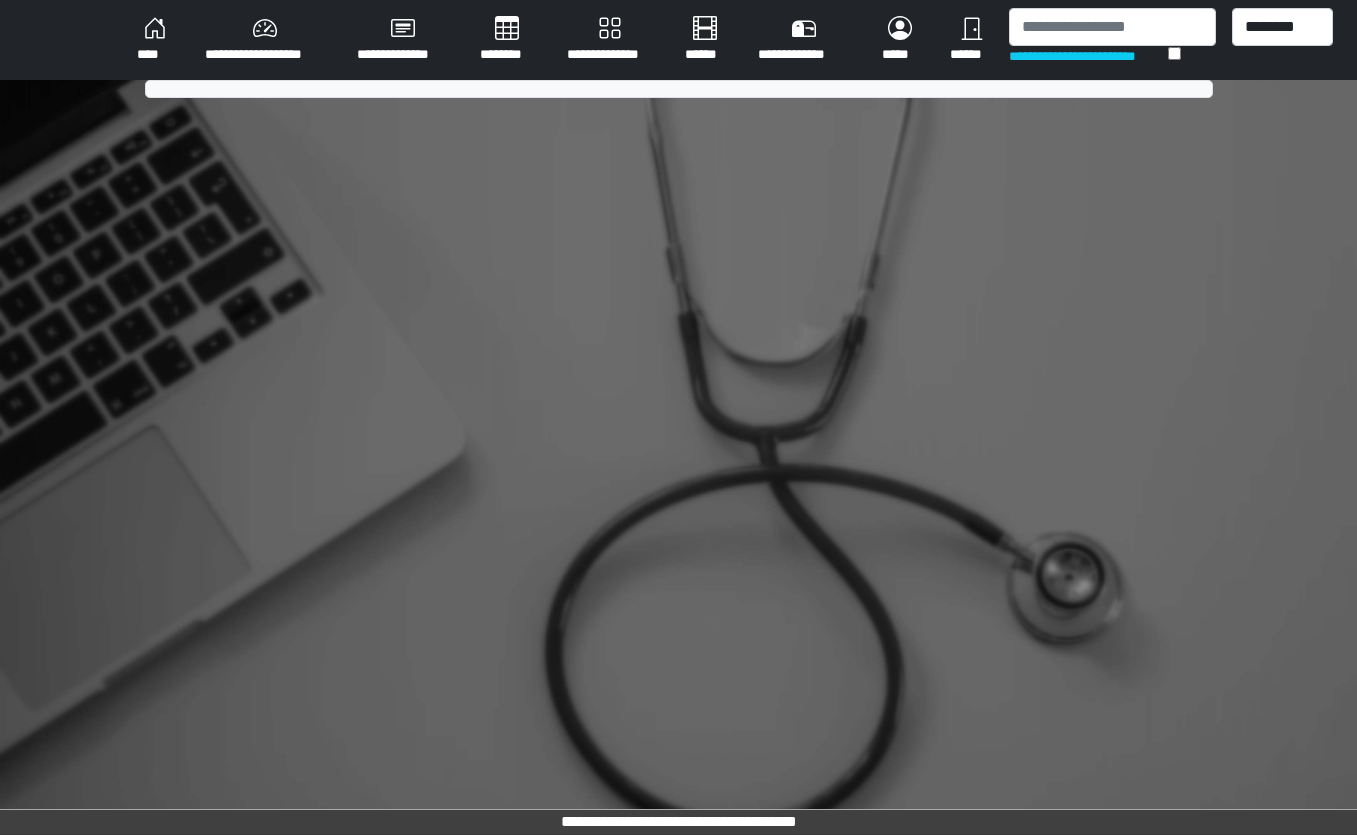 scroll, scrollTop: 0, scrollLeft: 0, axis: both 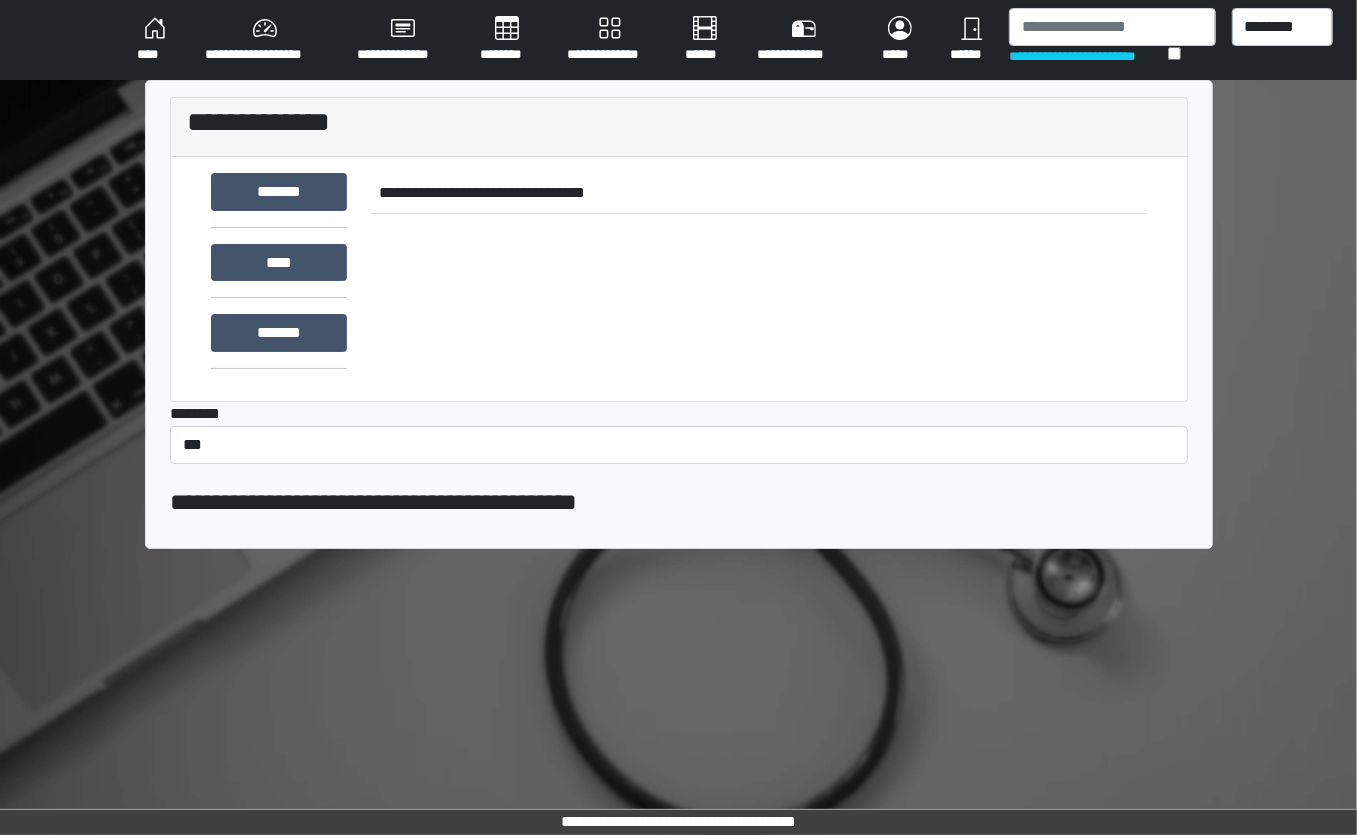 click on "********" at bounding box center (507, 40) 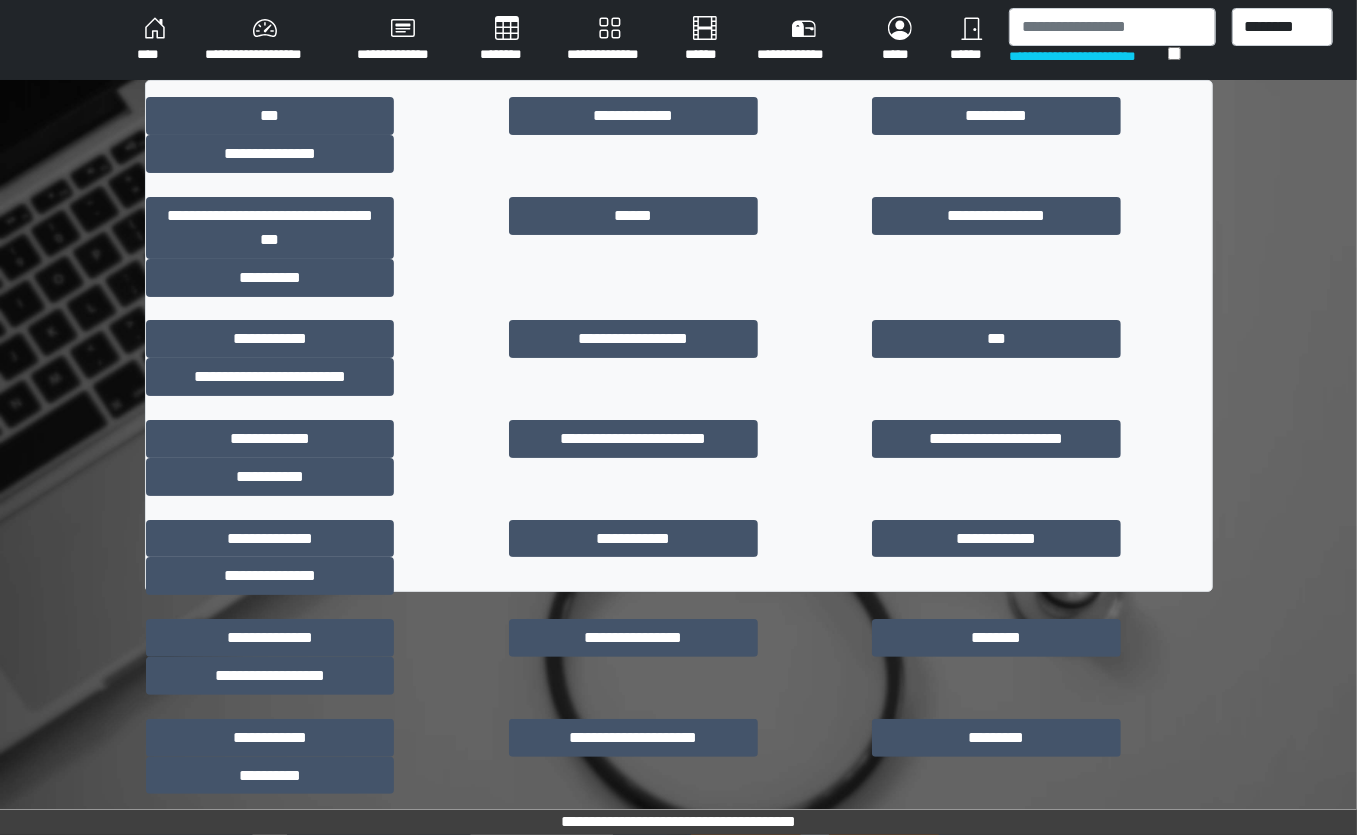 click on "*****" at bounding box center (815, 837) 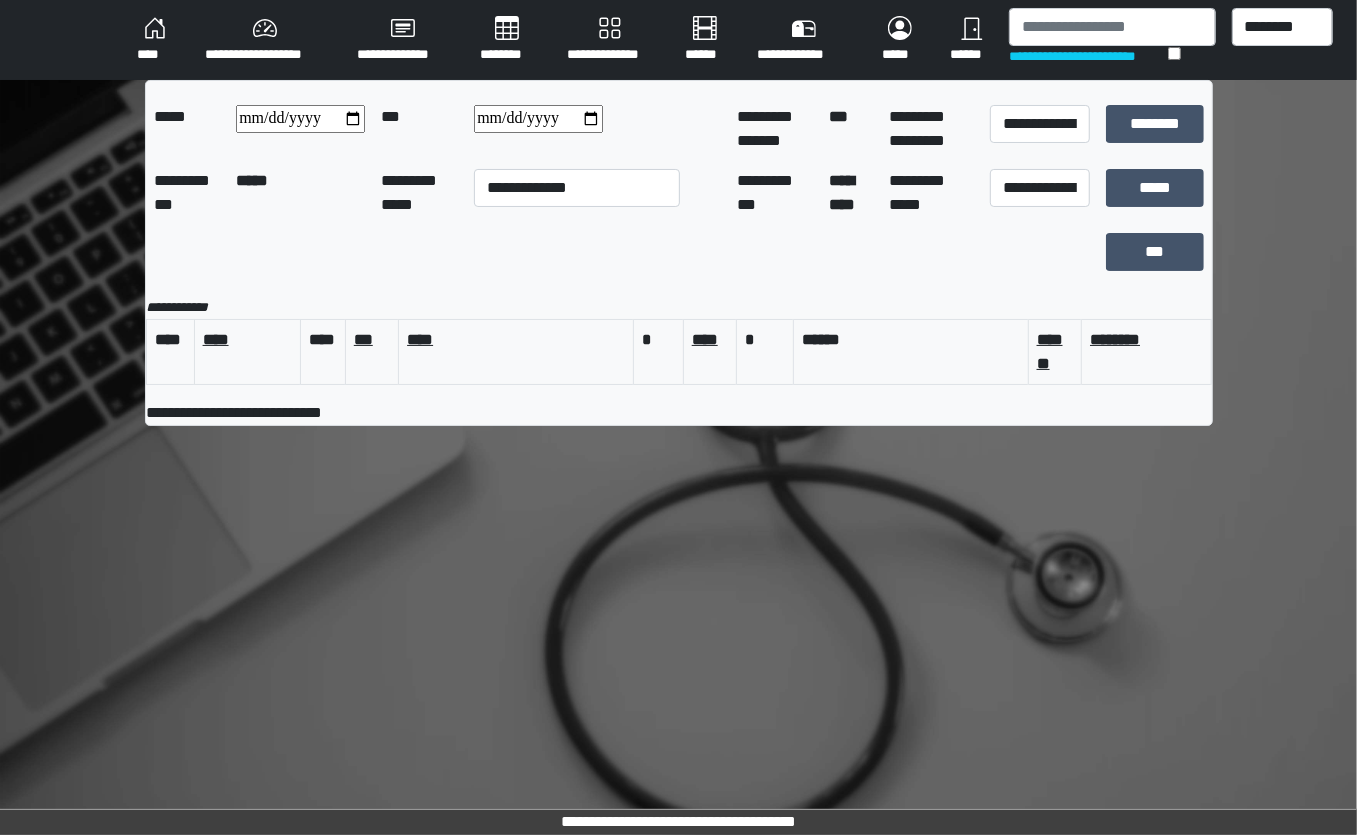 click on "**********" at bounding box center [538, 119] 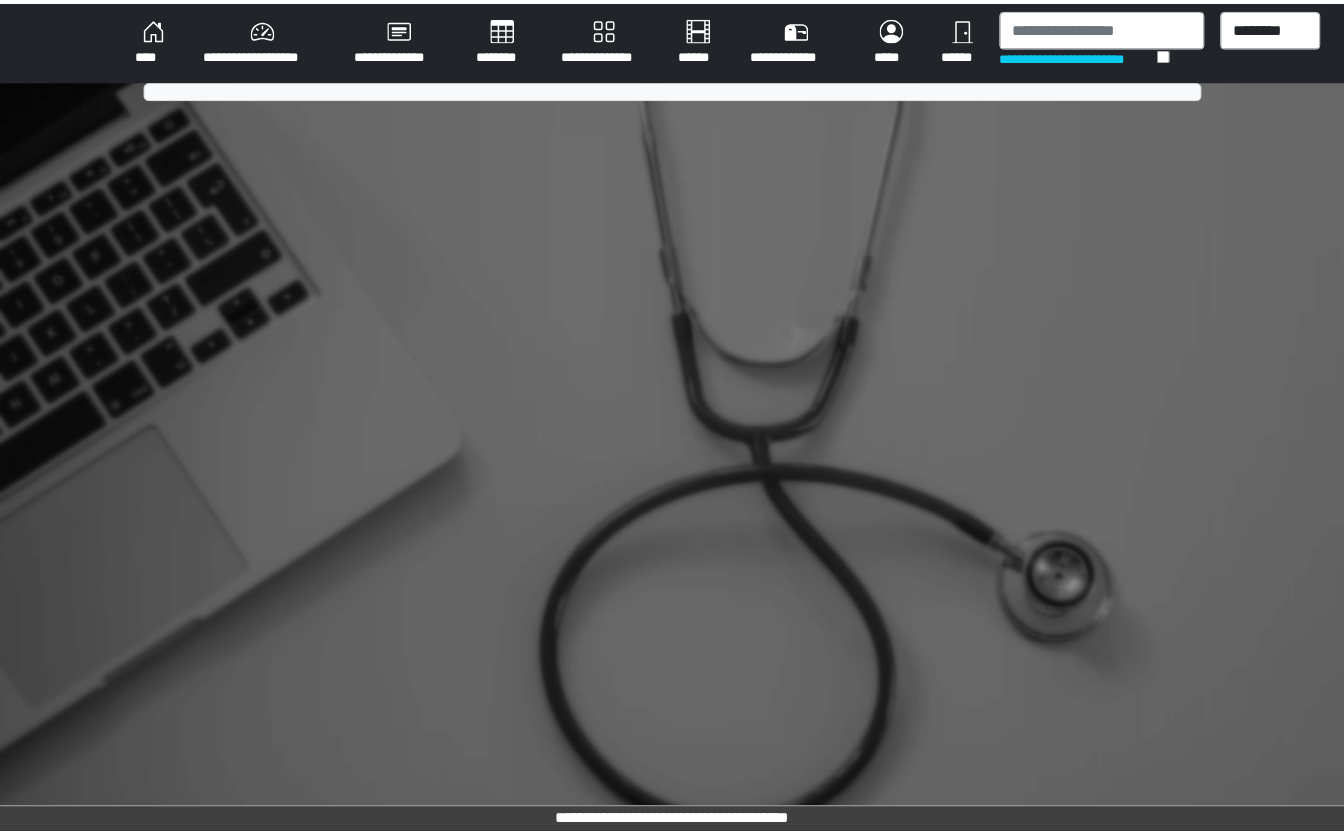 scroll, scrollTop: 0, scrollLeft: 0, axis: both 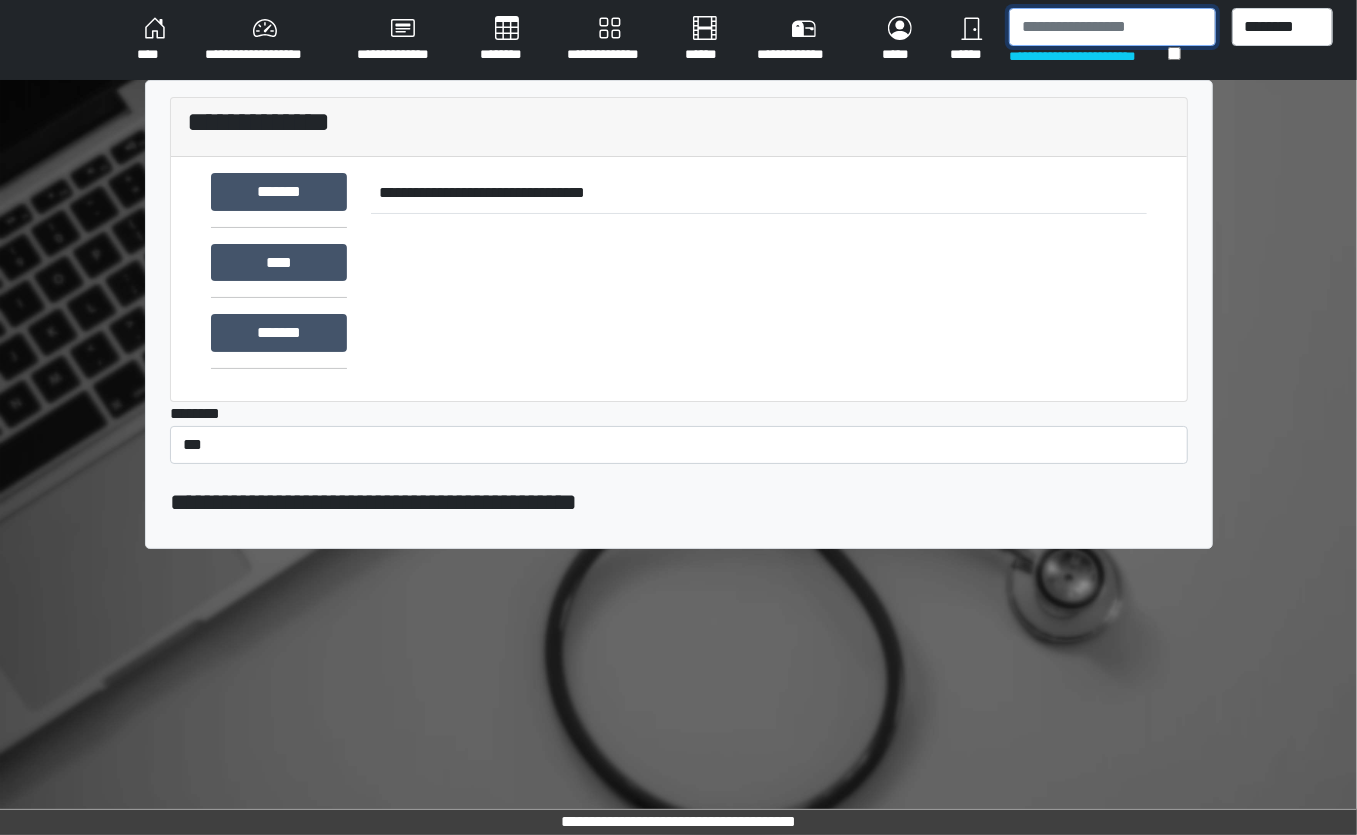 click at bounding box center (1112, 27) 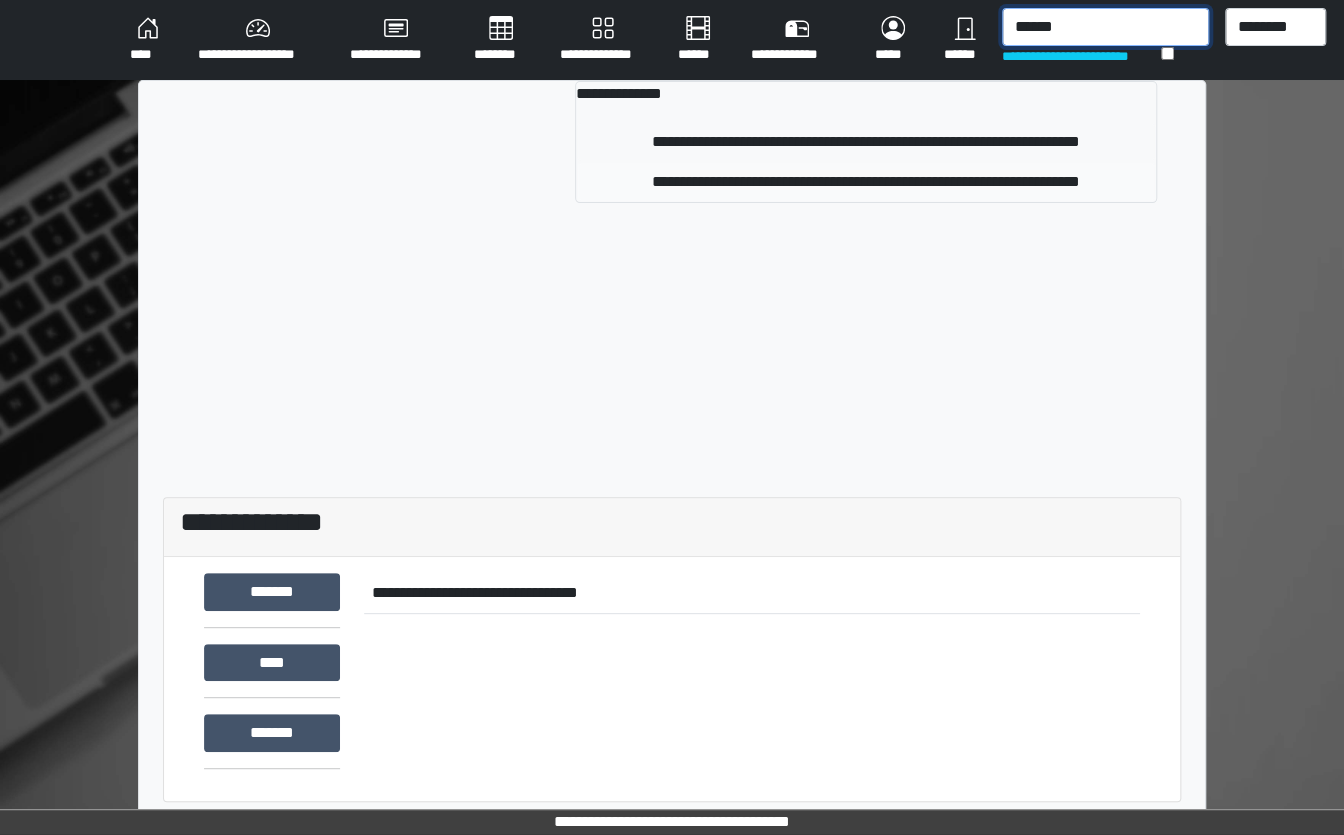 type on "******" 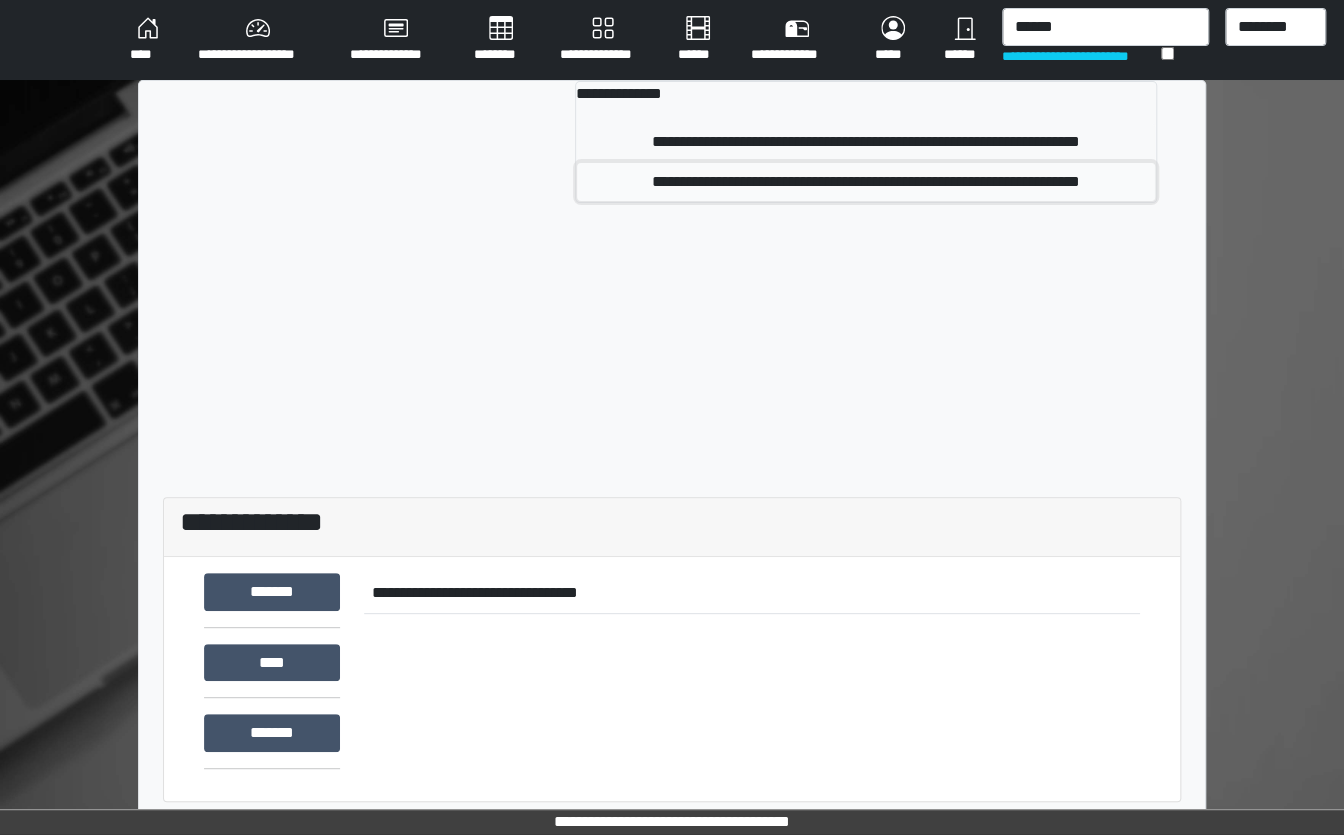 click on "**********" at bounding box center (866, 182) 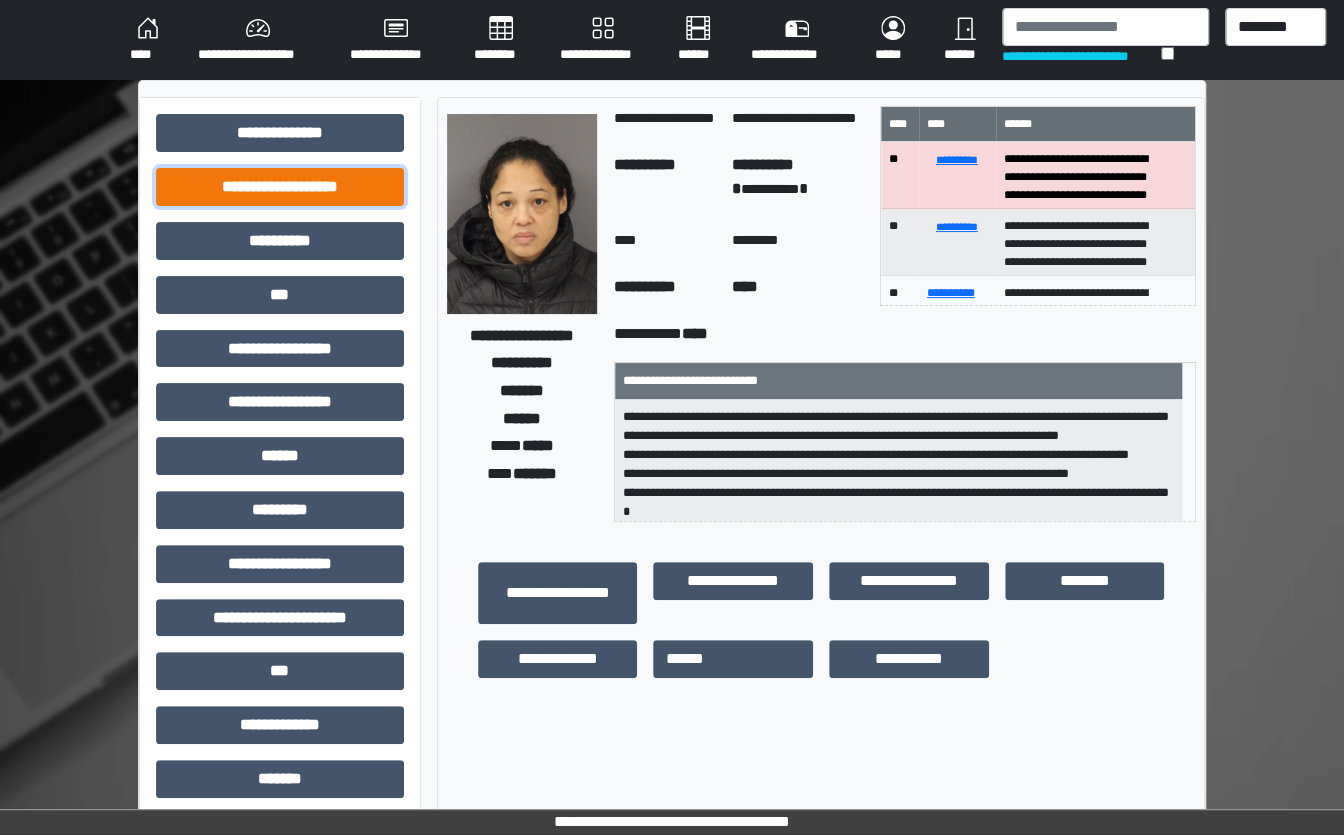 click on "**********" at bounding box center [280, 187] 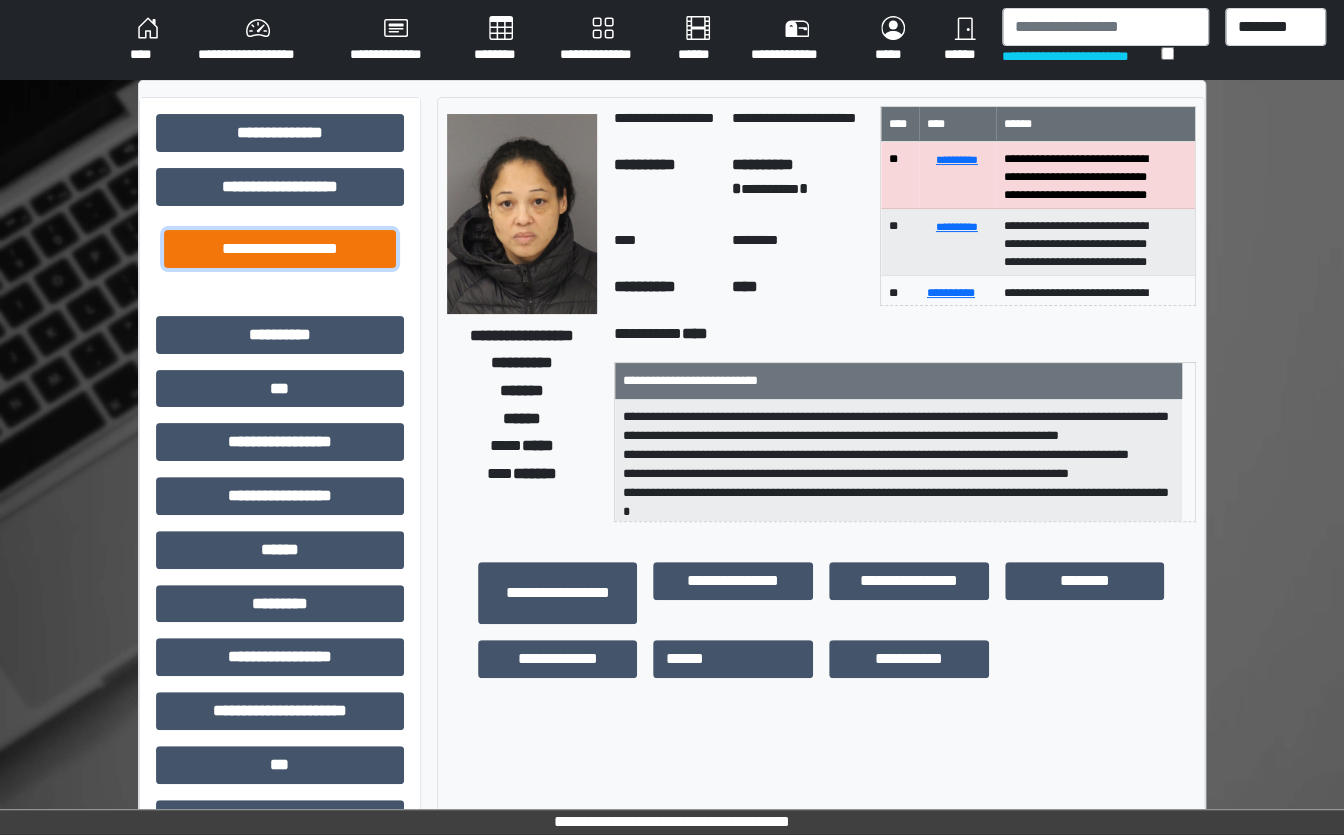 click on "**********" at bounding box center [280, 249] 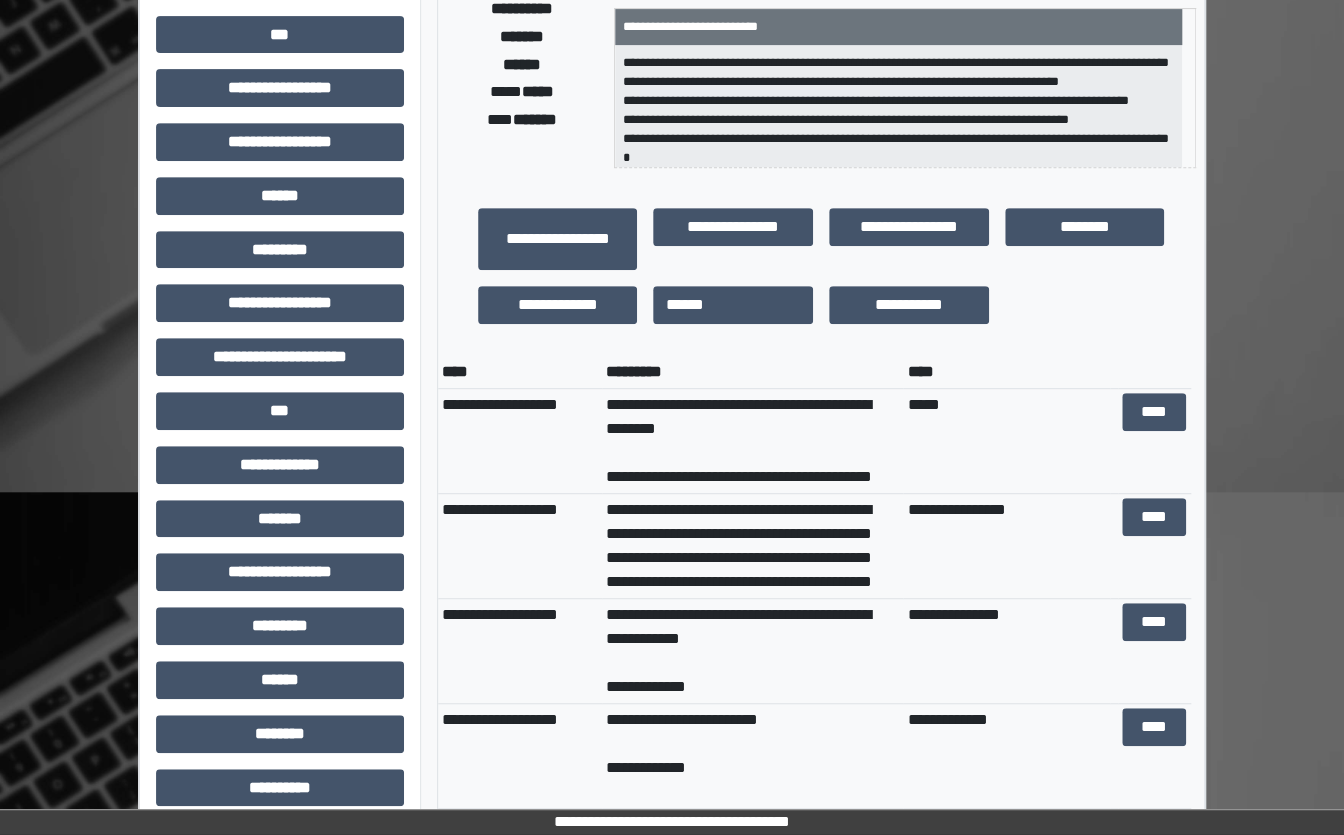 scroll, scrollTop: 355, scrollLeft: 0, axis: vertical 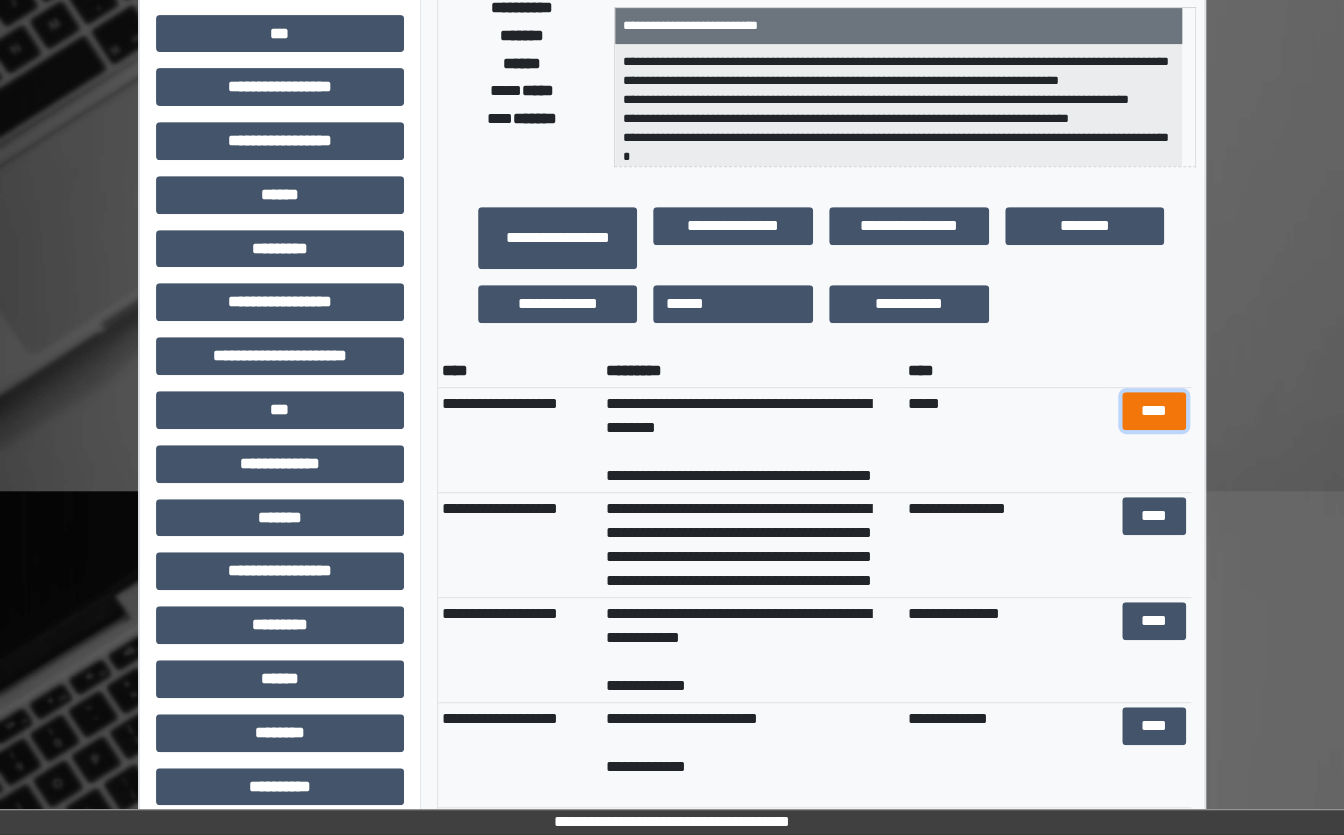 click on "****" at bounding box center [1154, 411] 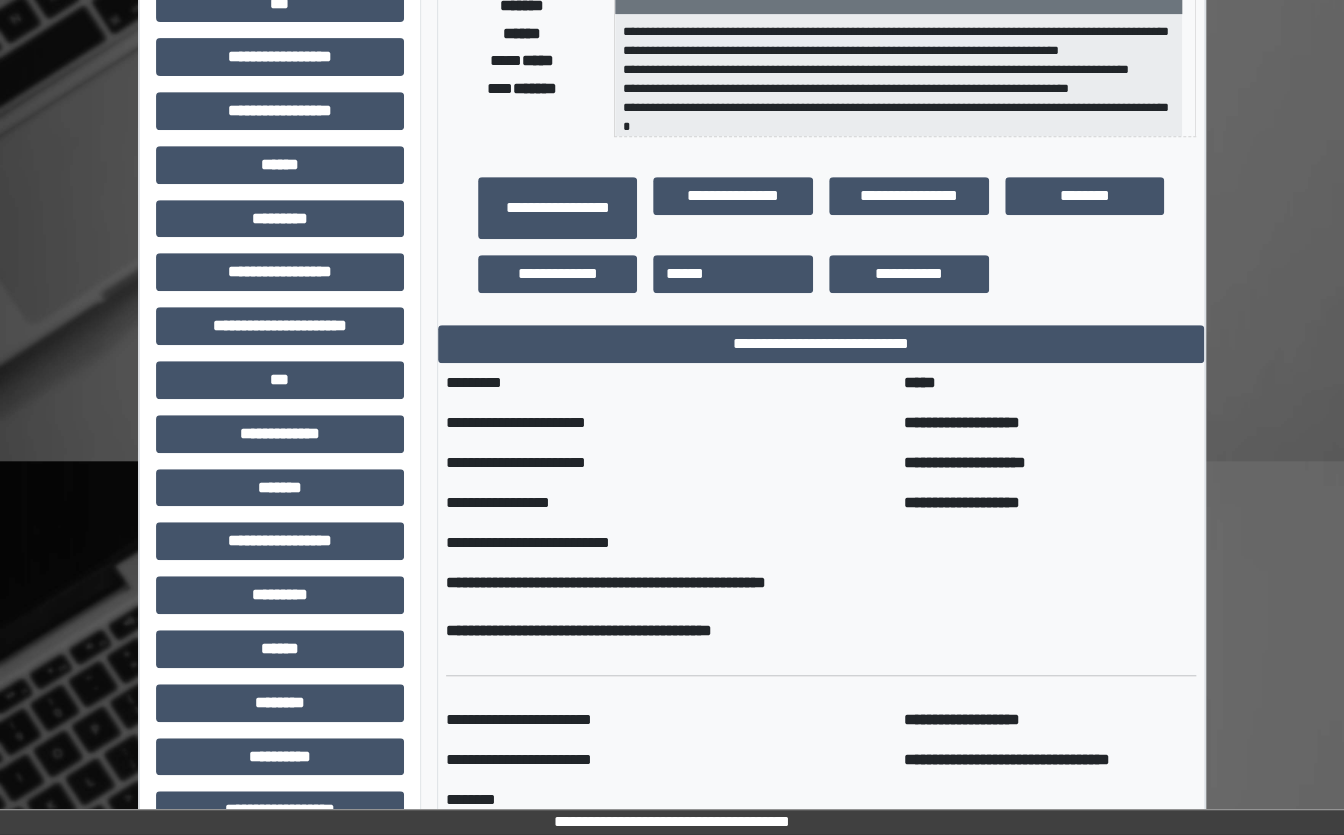 scroll, scrollTop: 467, scrollLeft: 0, axis: vertical 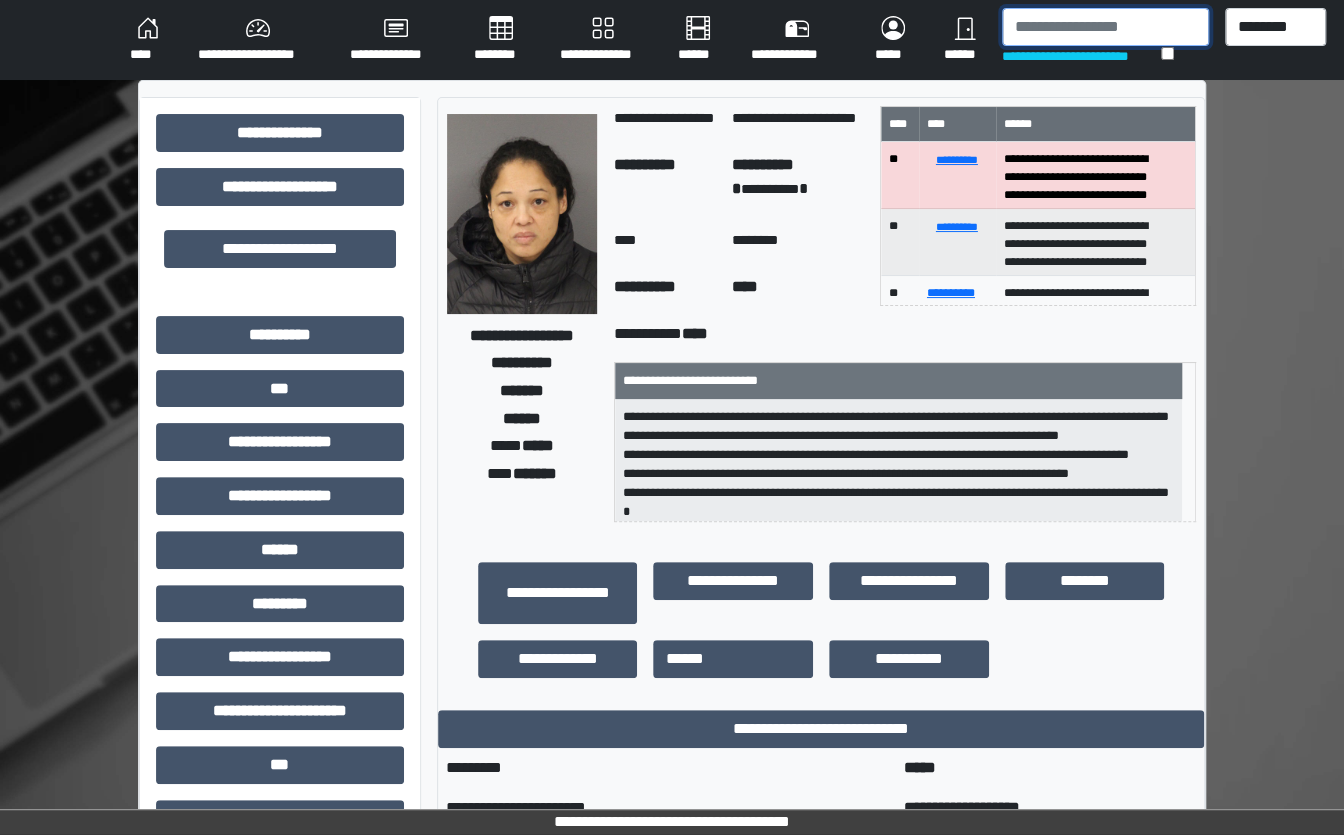 click at bounding box center (1105, 27) 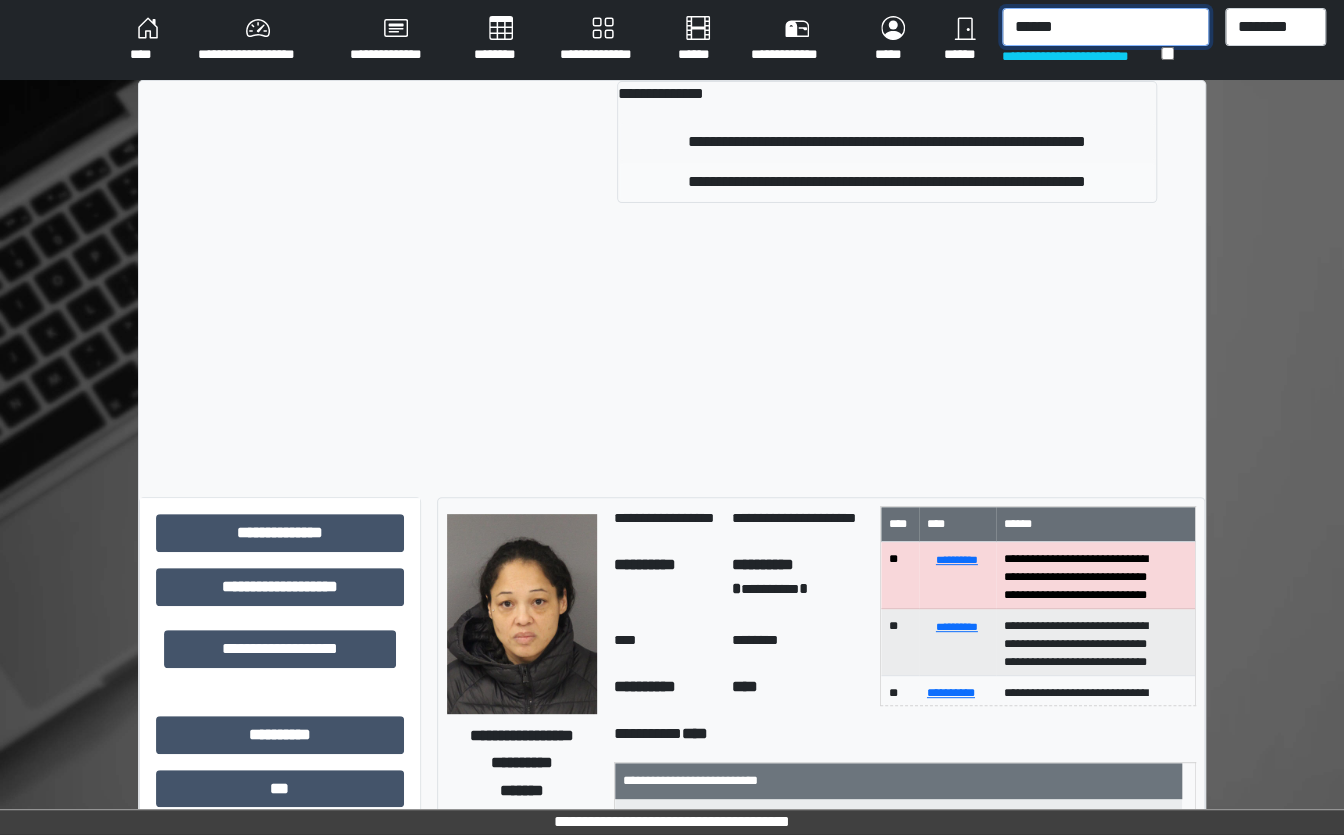 type on "******" 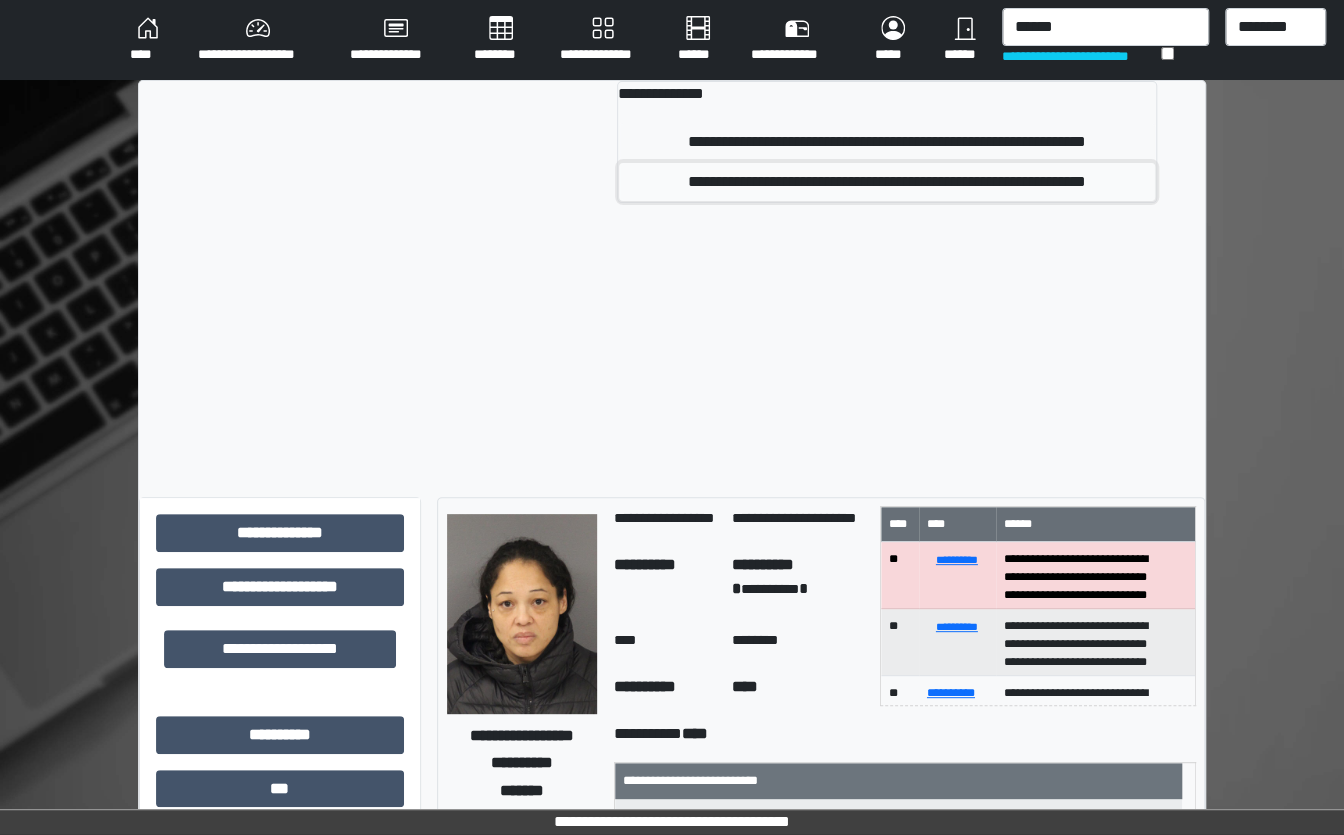 click on "**********" at bounding box center (887, 182) 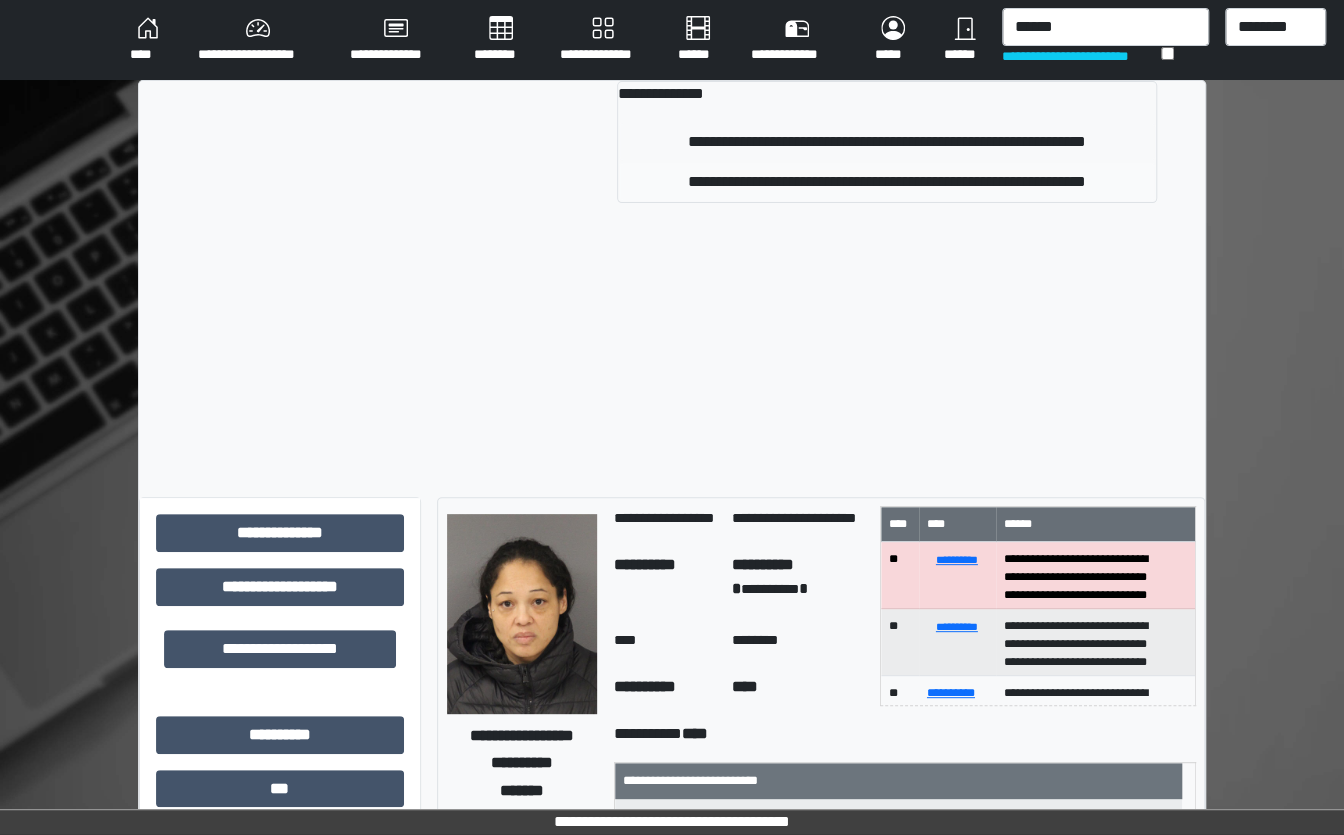 type 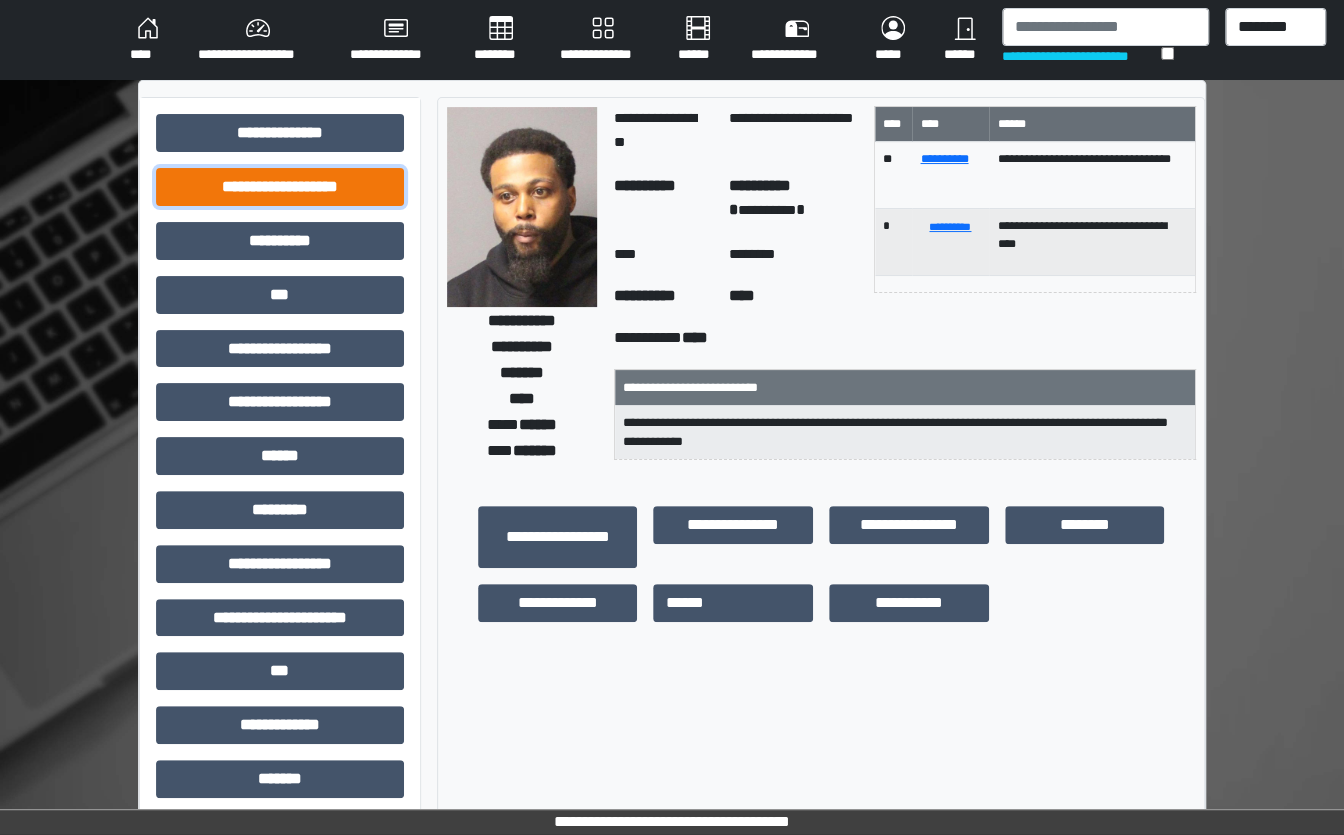 click on "**********" at bounding box center (280, 187) 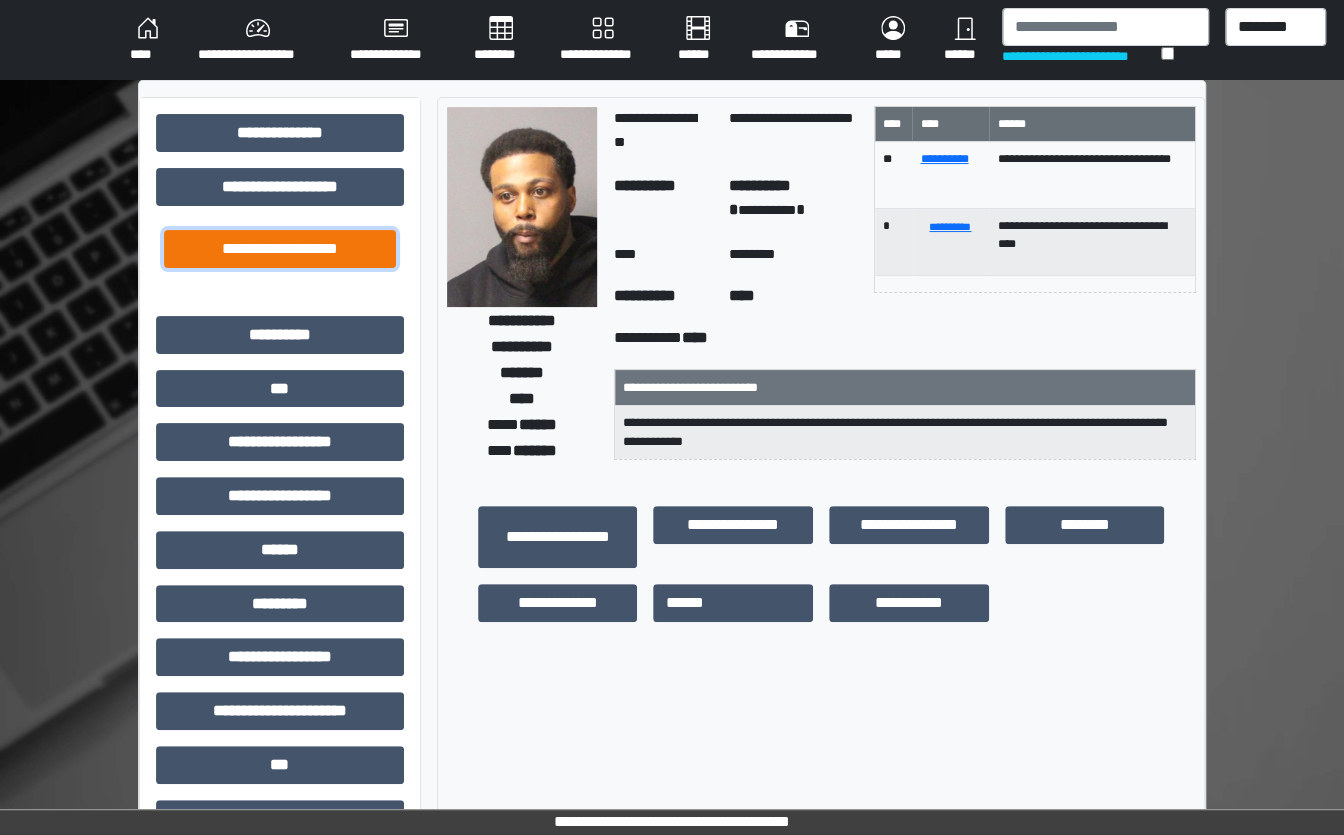 click on "**********" at bounding box center (280, 249) 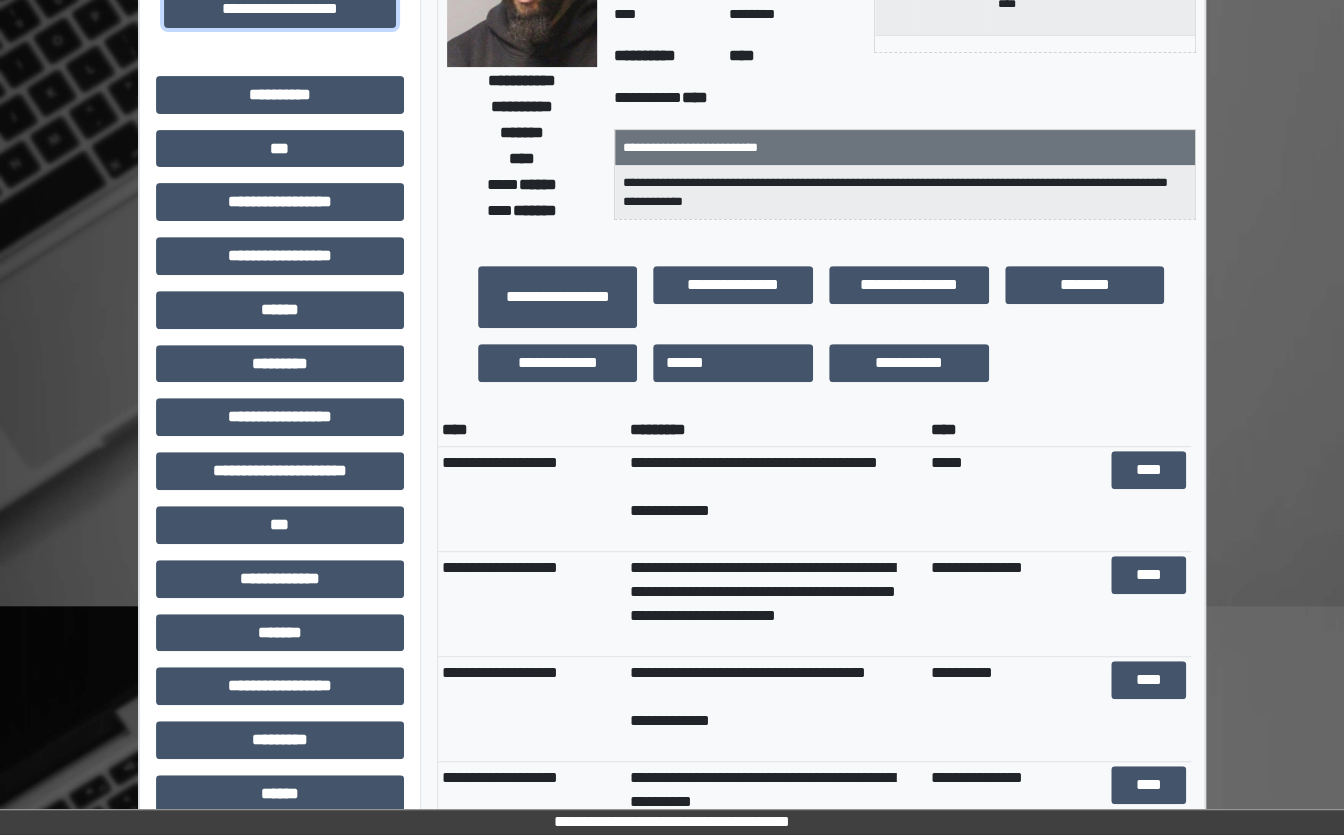 scroll, scrollTop: 250, scrollLeft: 0, axis: vertical 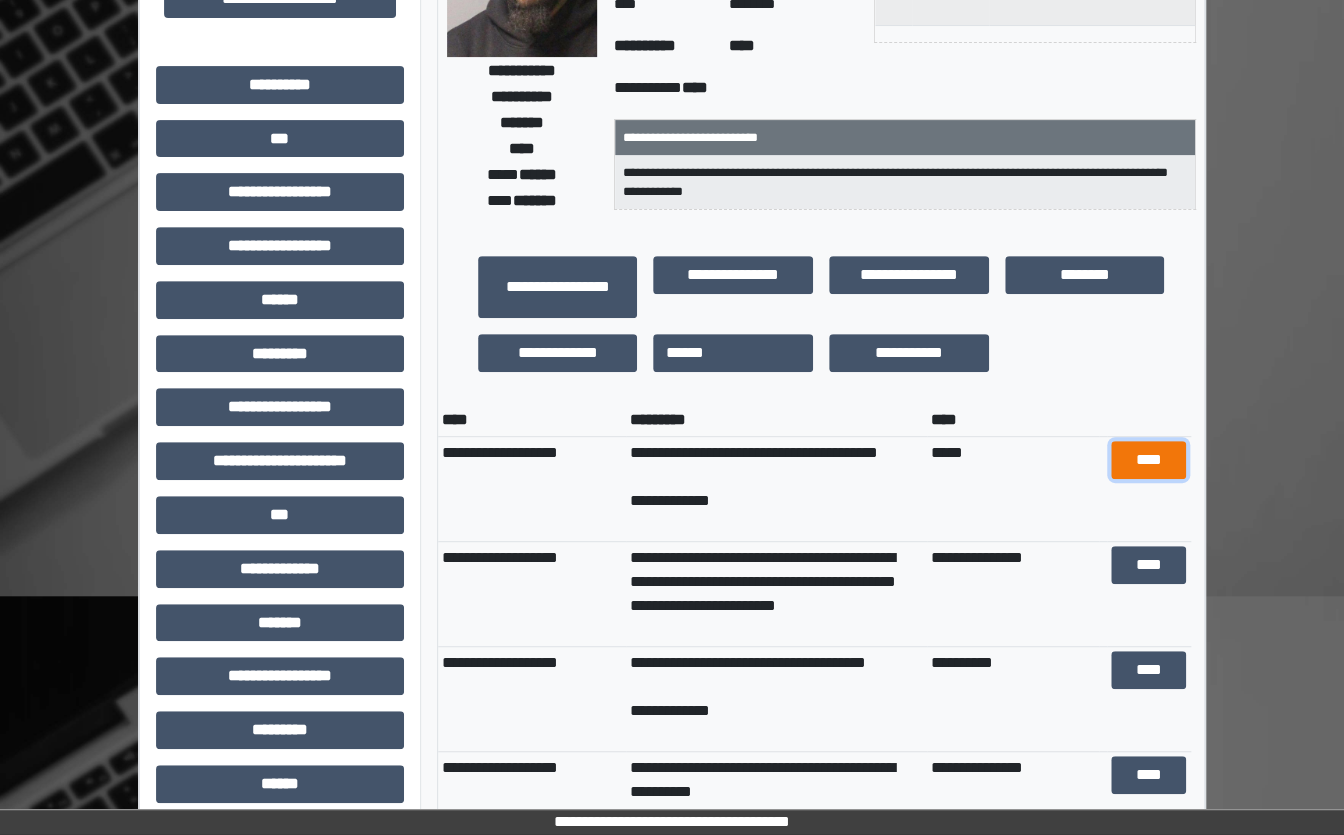 click on "****" at bounding box center [1148, 460] 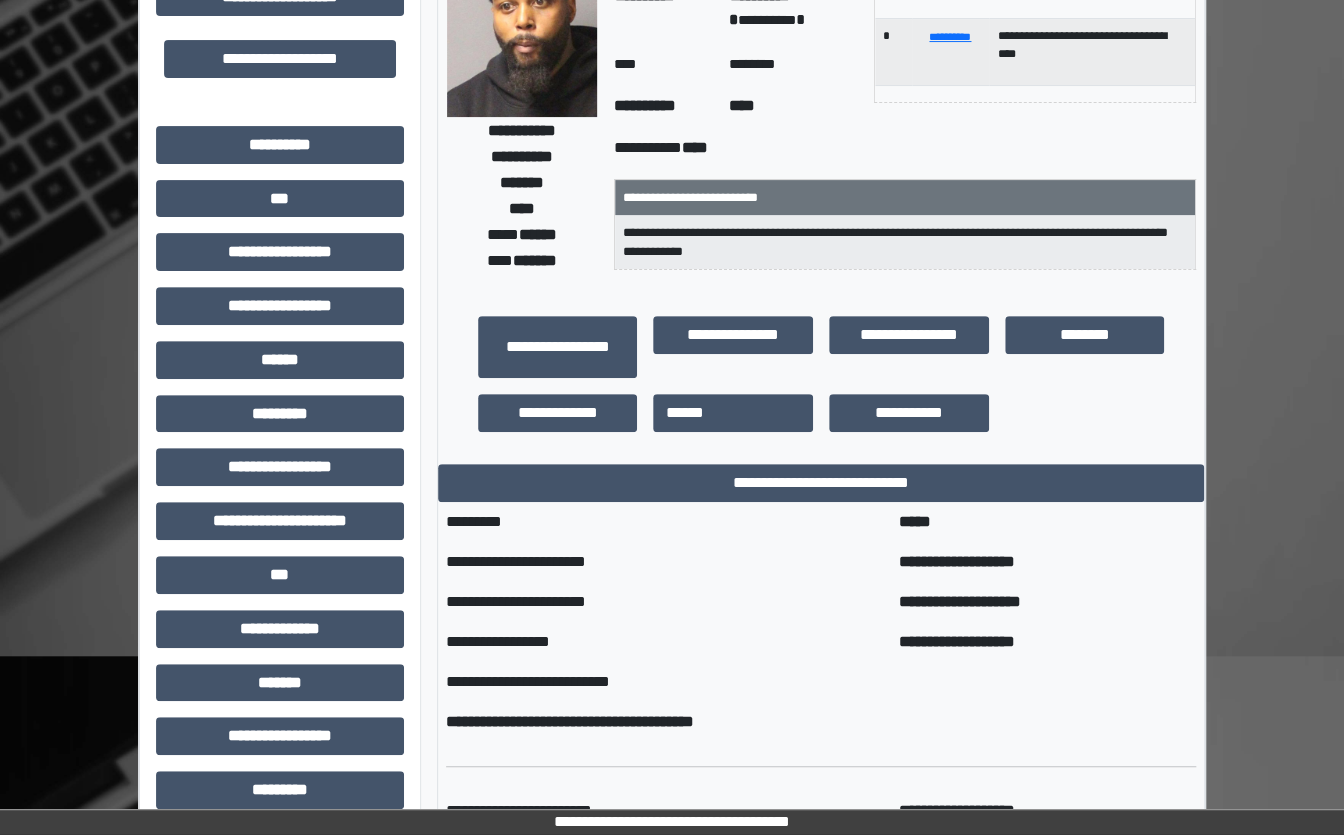 scroll, scrollTop: 250, scrollLeft: 0, axis: vertical 